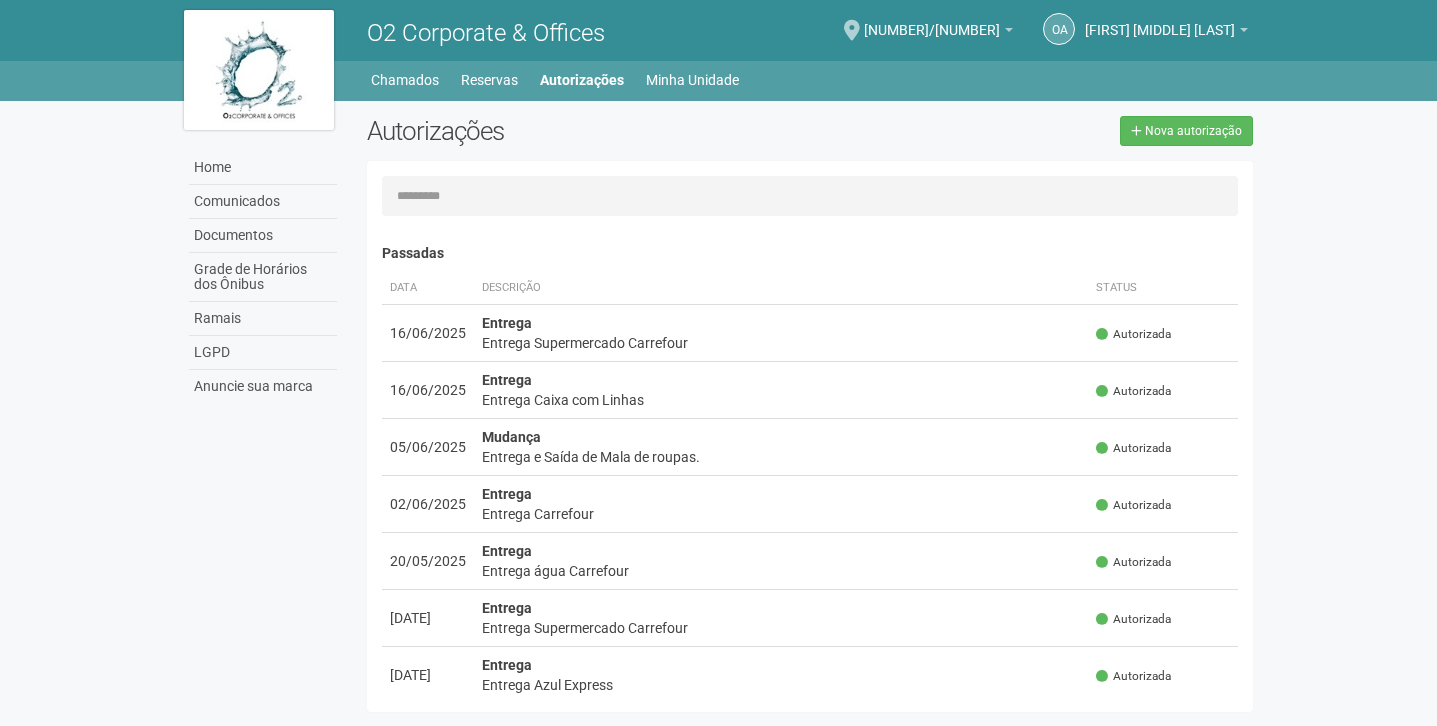 scroll, scrollTop: 0, scrollLeft: 0, axis: both 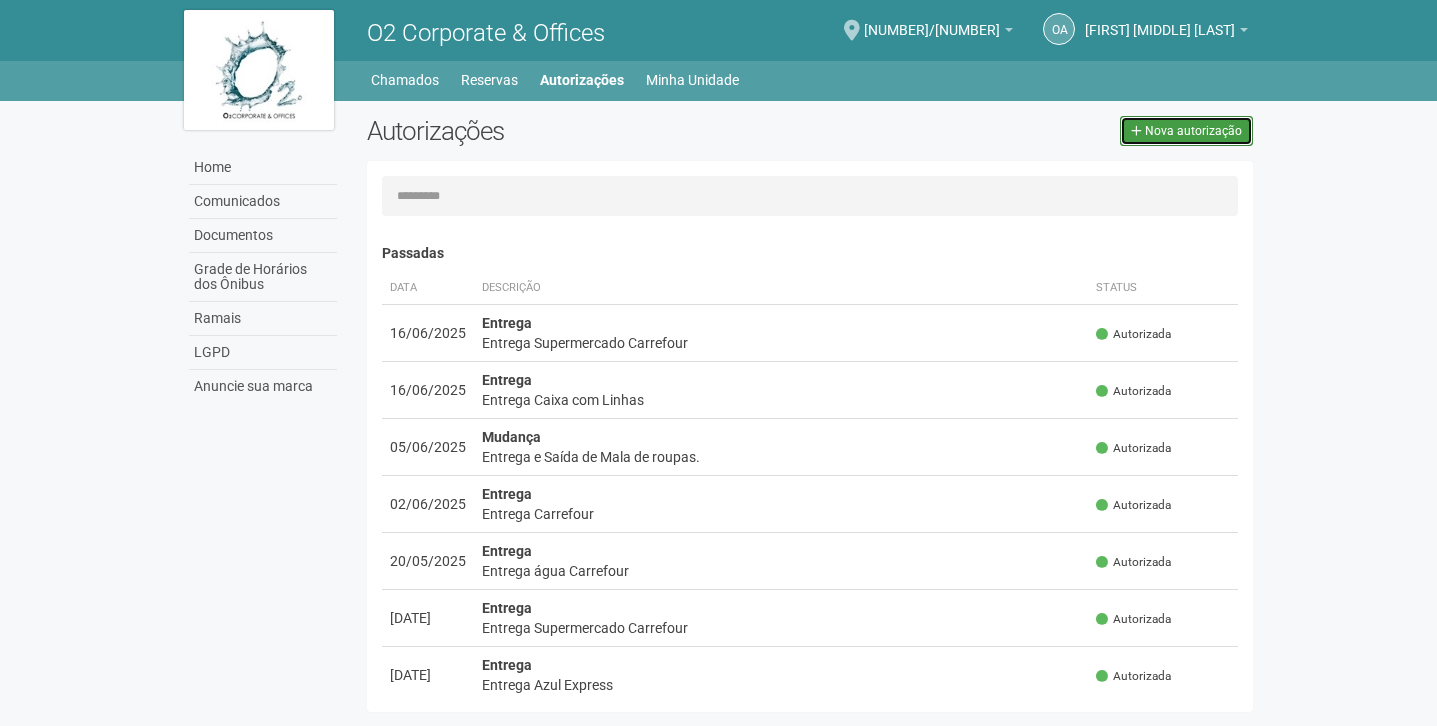 click on "Nova autorização" at bounding box center [1186, 131] 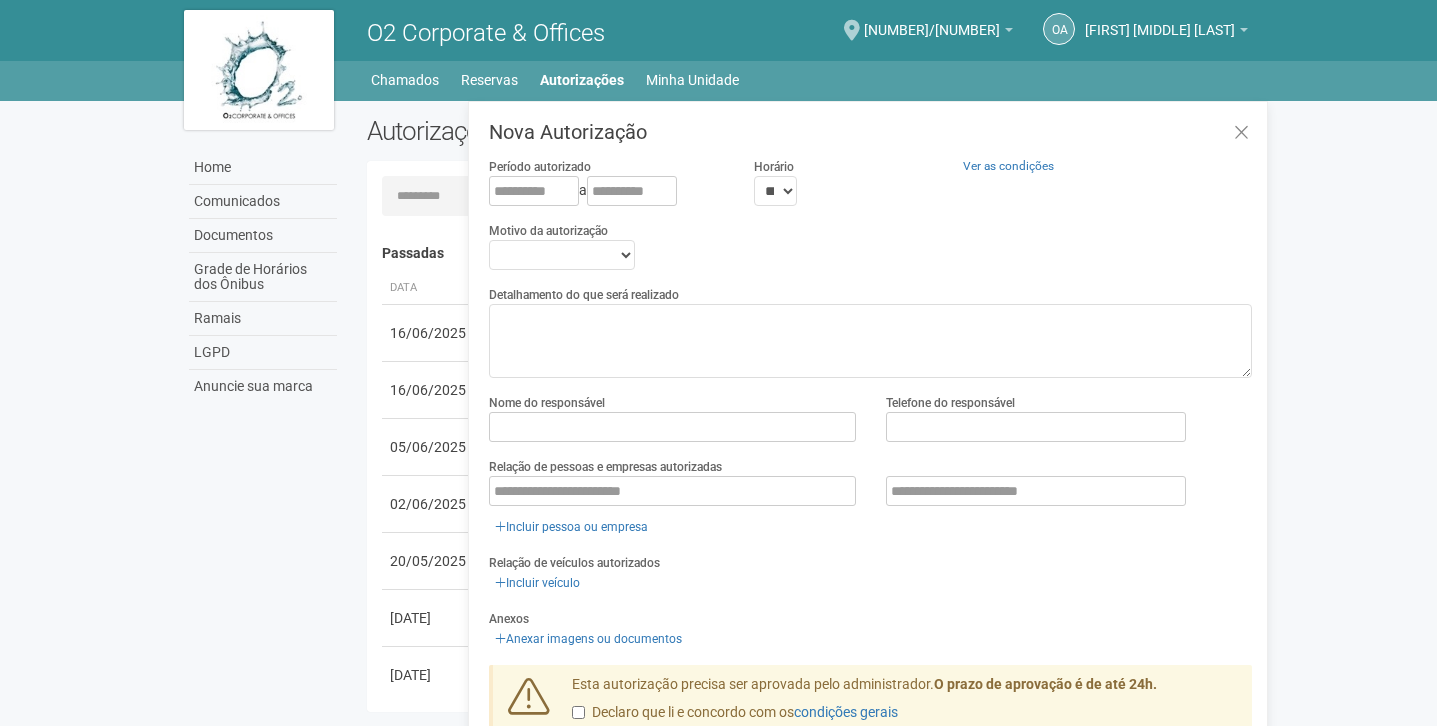 scroll, scrollTop: 31, scrollLeft: 0, axis: vertical 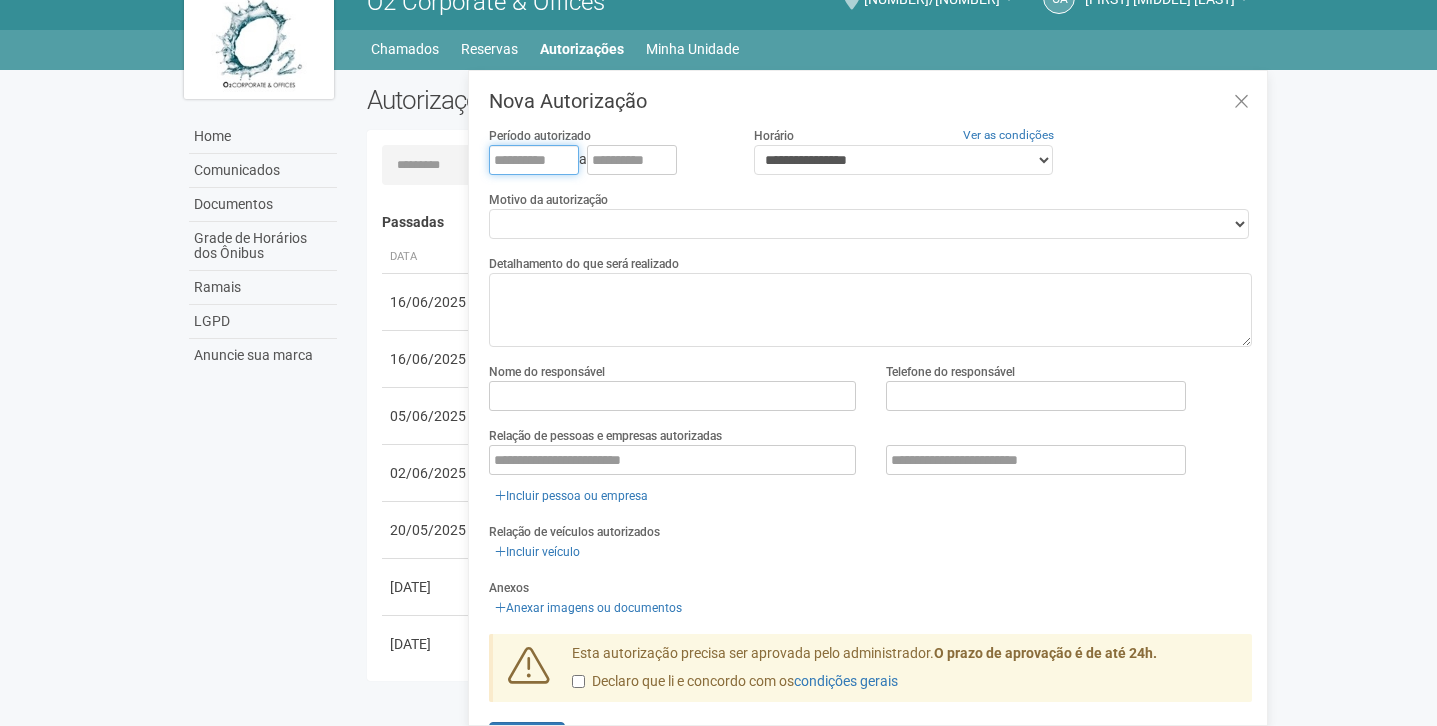 click at bounding box center [534, 160] 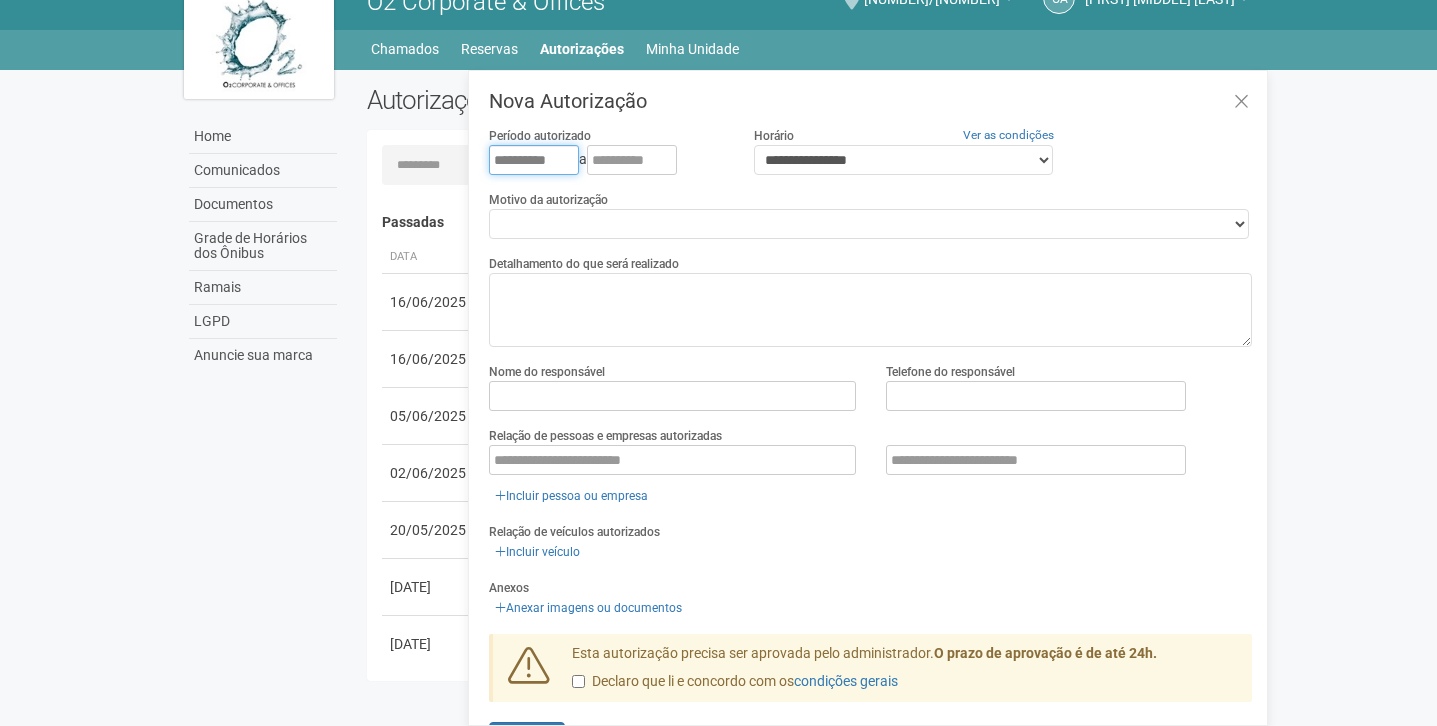type on "**********" 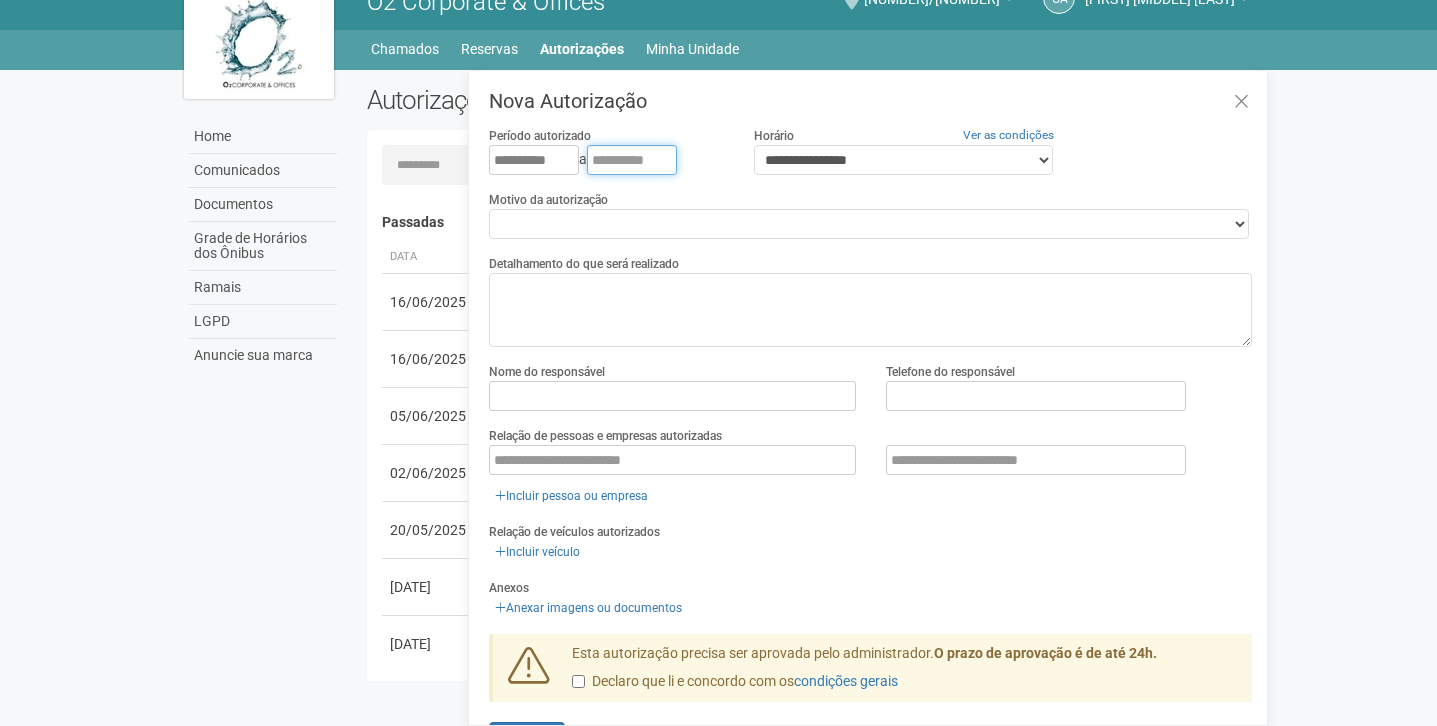 click at bounding box center (632, 160) 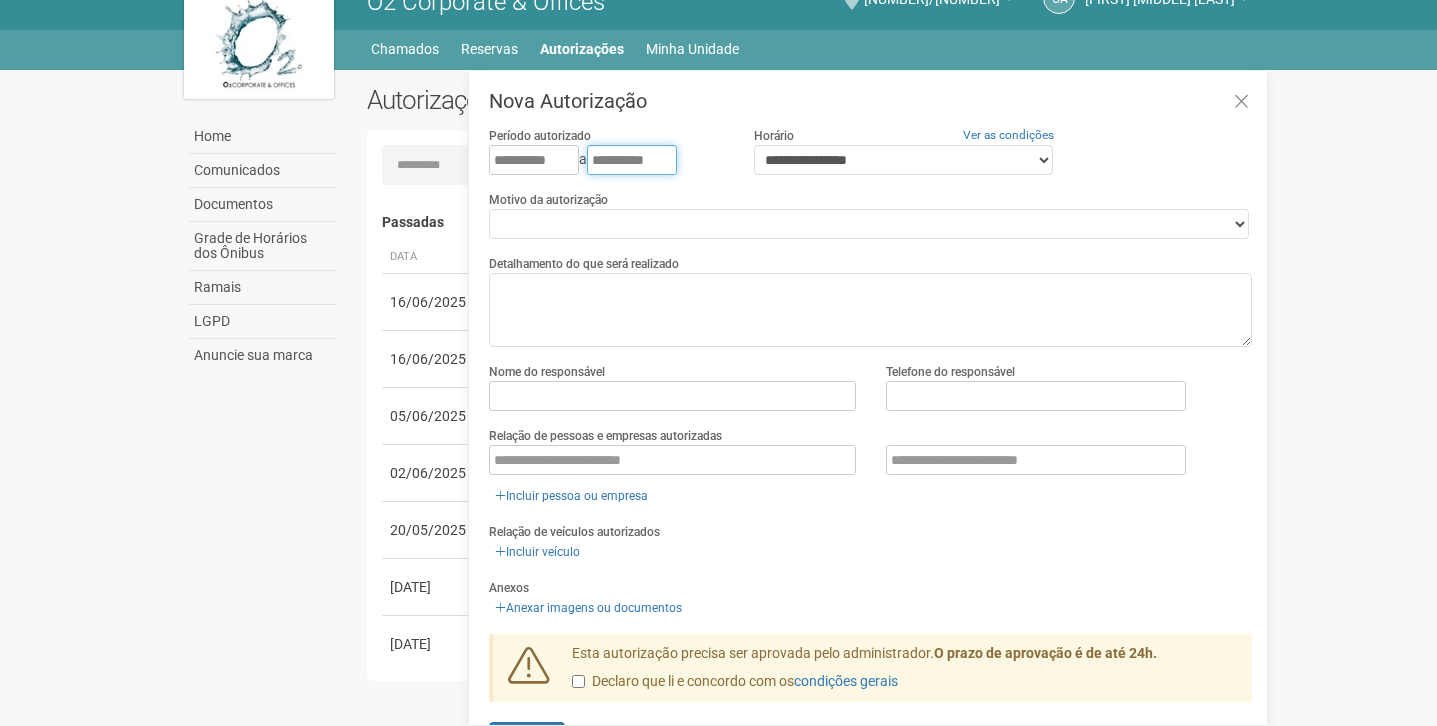 type on "**********" 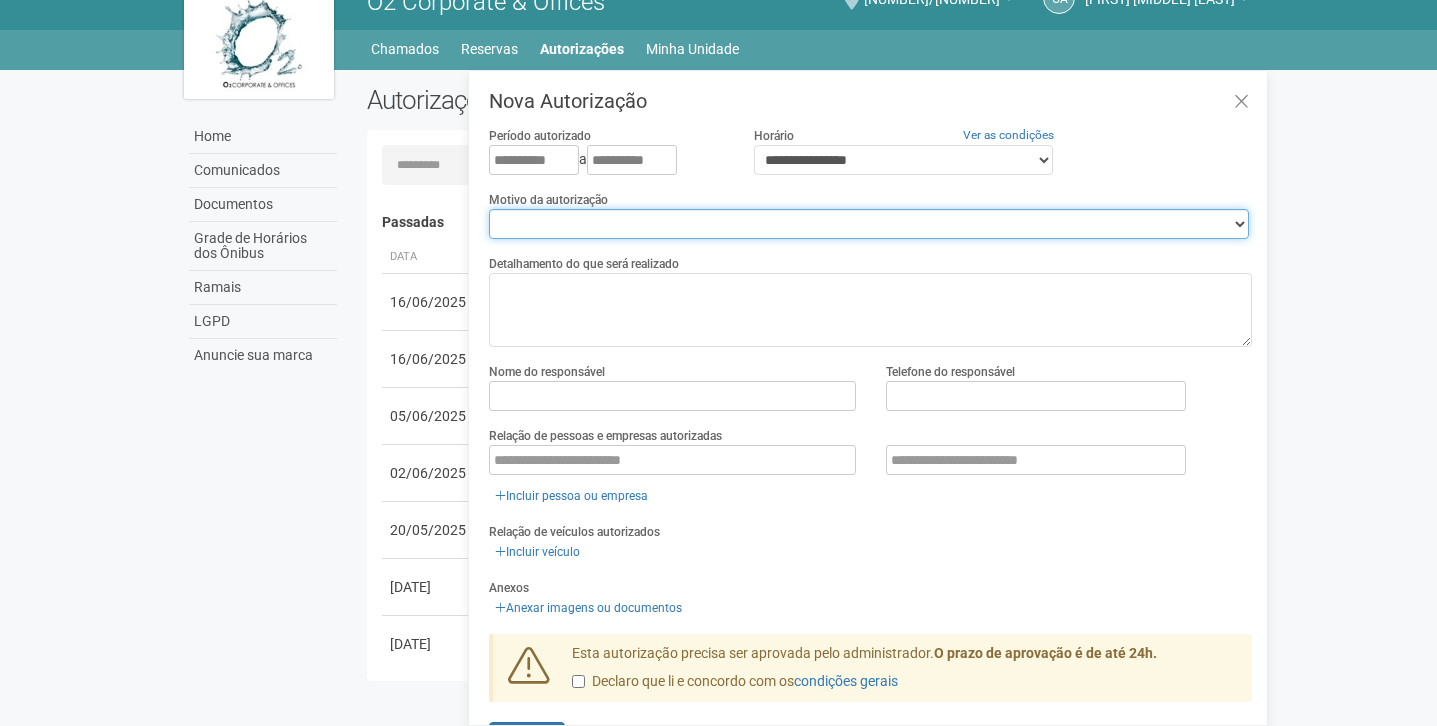 click on "[CREDIT CARD]" at bounding box center [869, 224] 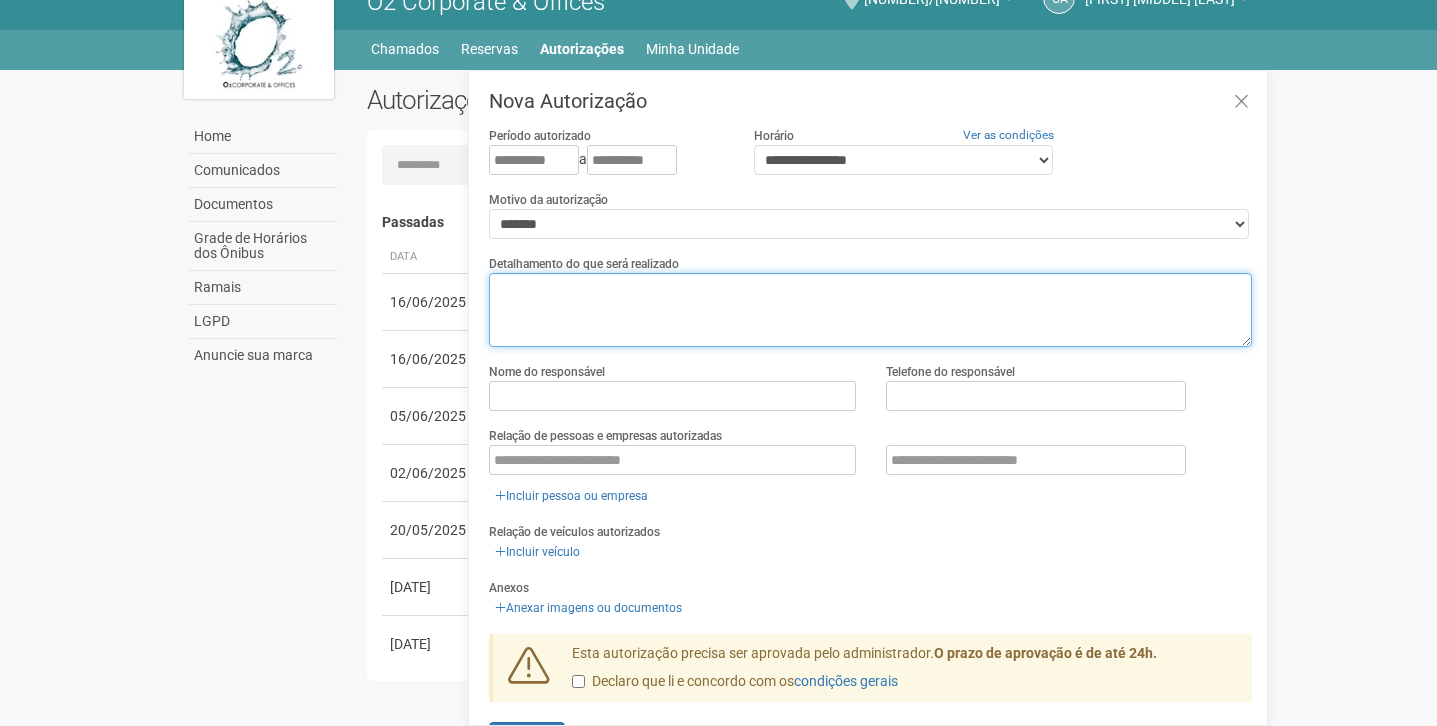 click at bounding box center (870, 310) 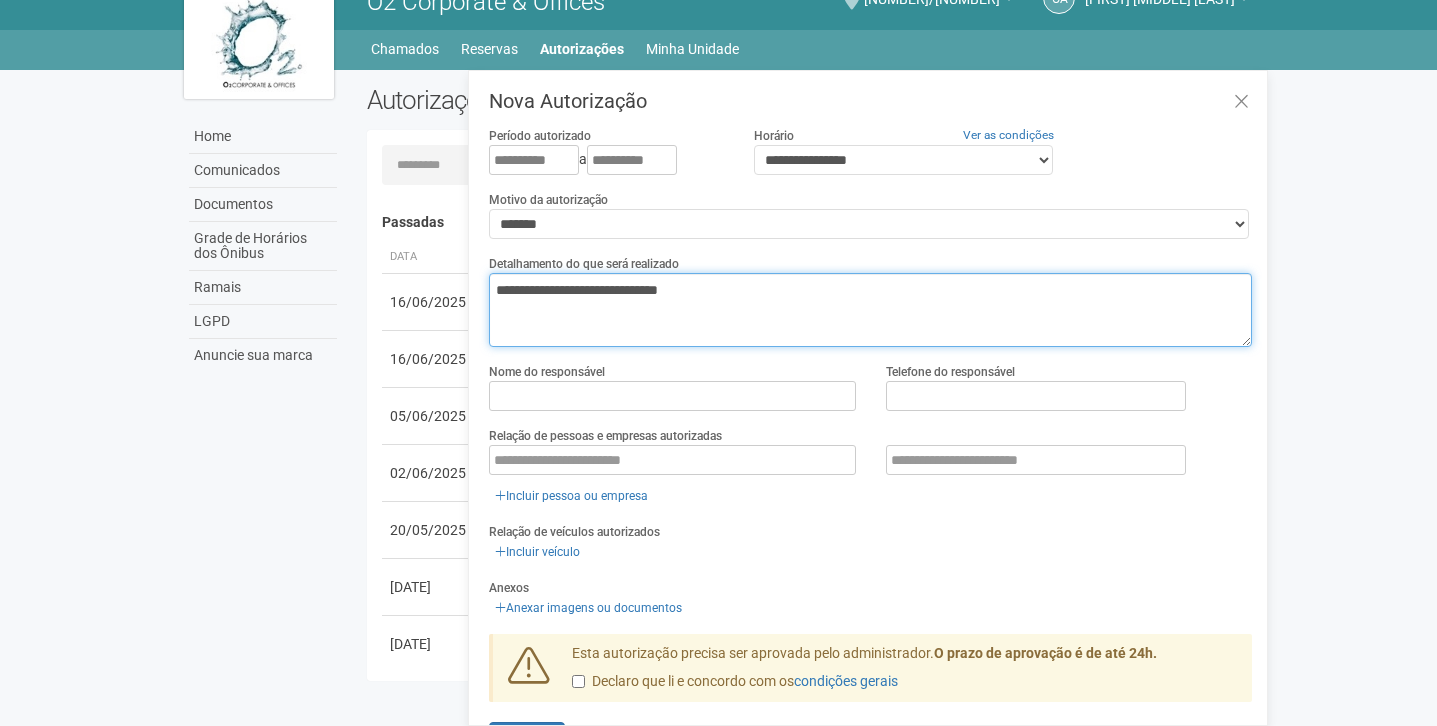 type on "**********" 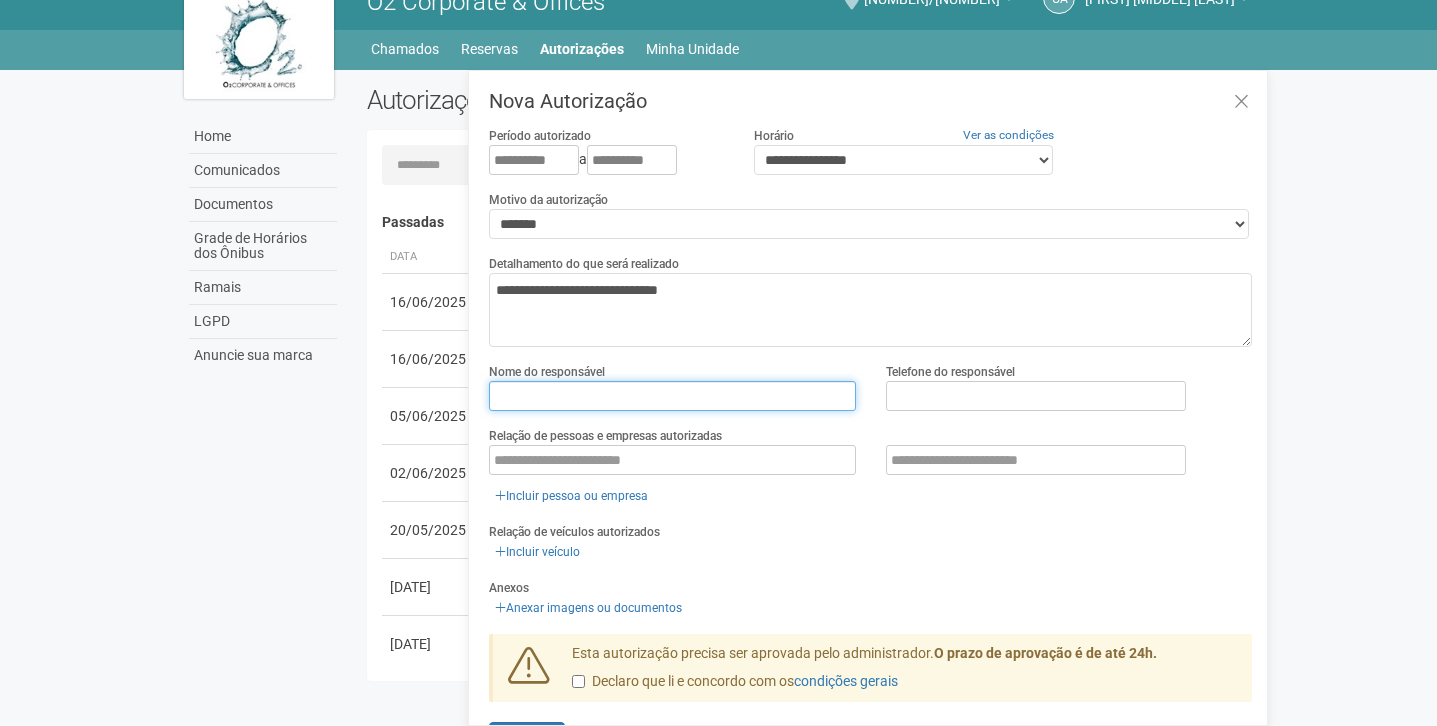 click at bounding box center (672, 396) 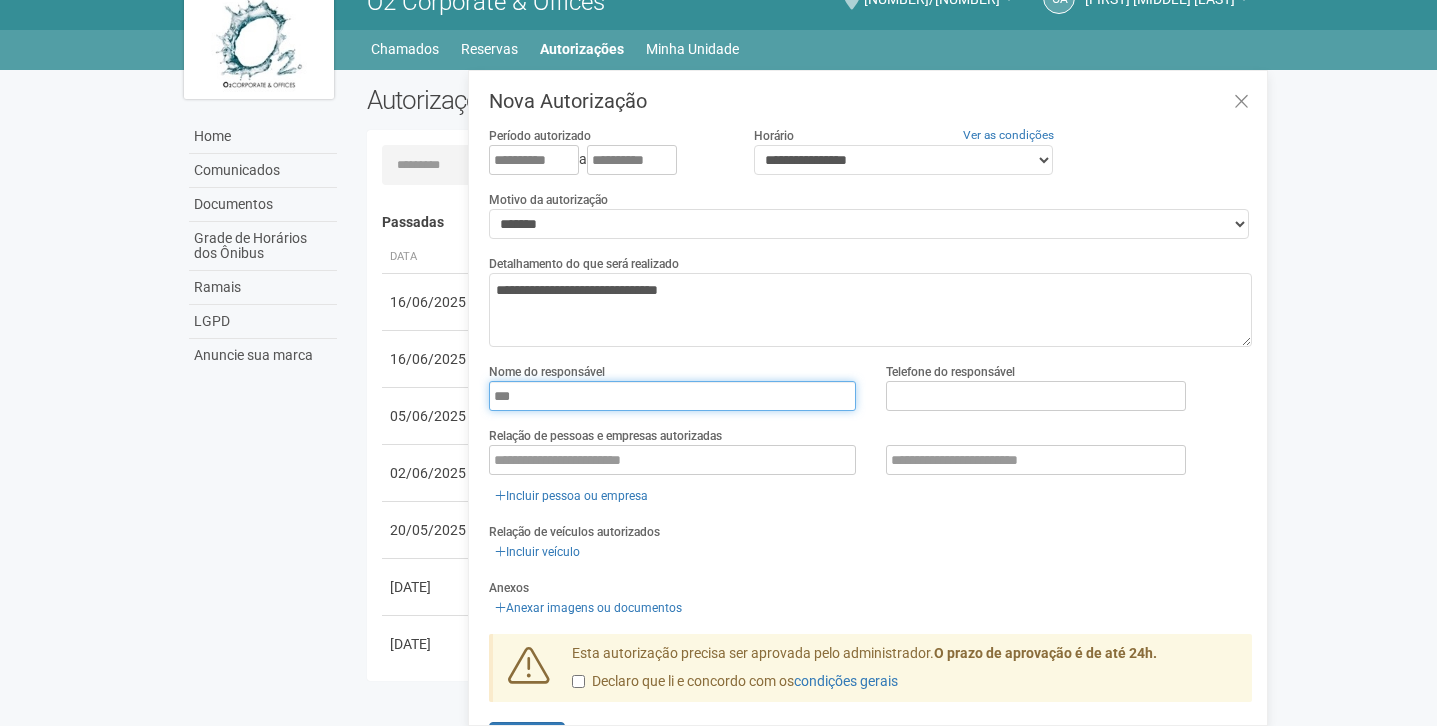 type on "***" 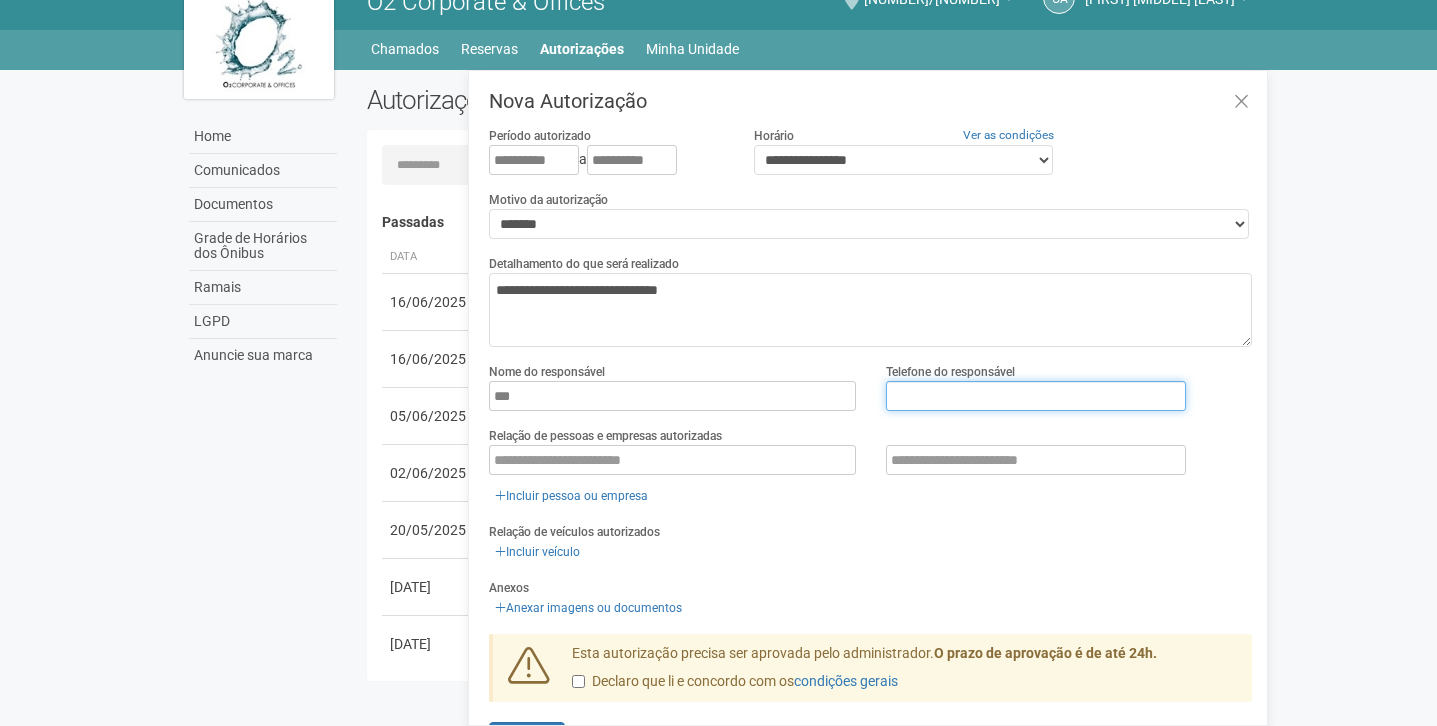 click at bounding box center (1036, 396) 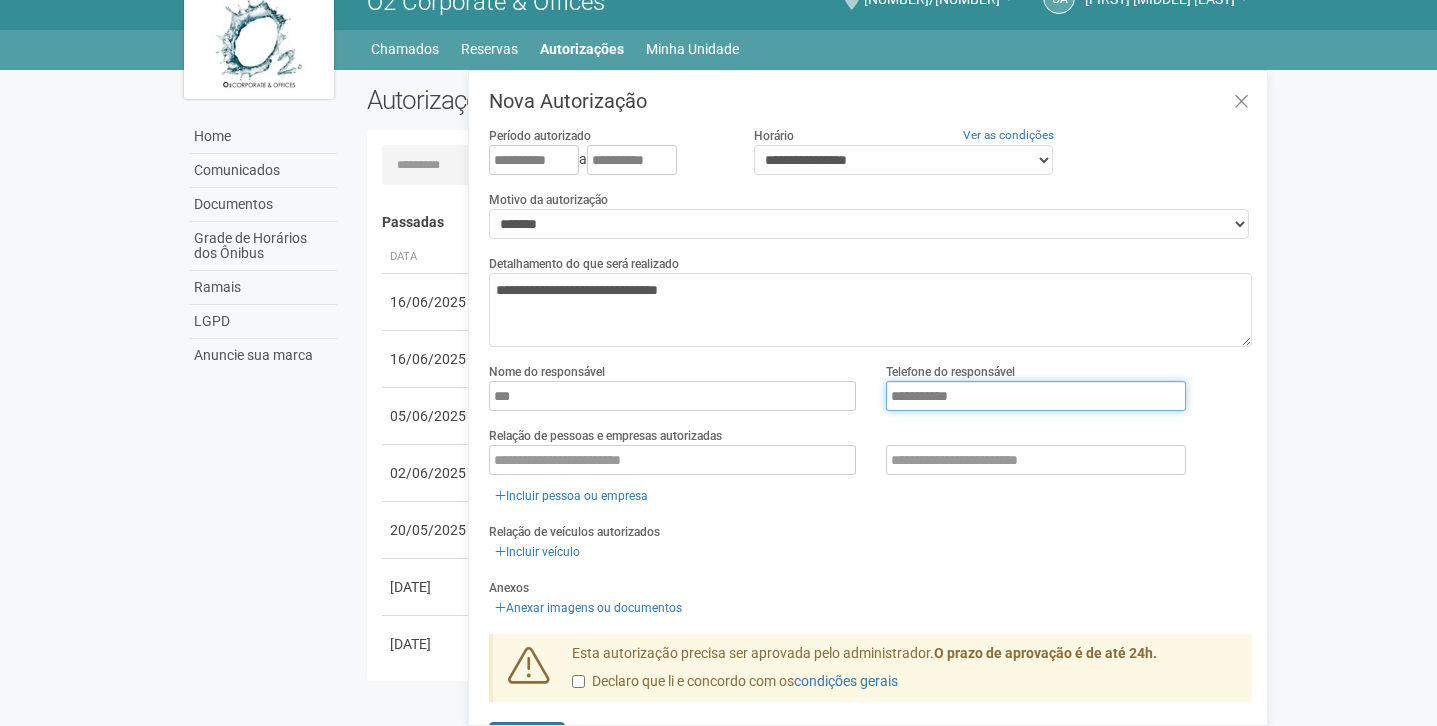 type on "**********" 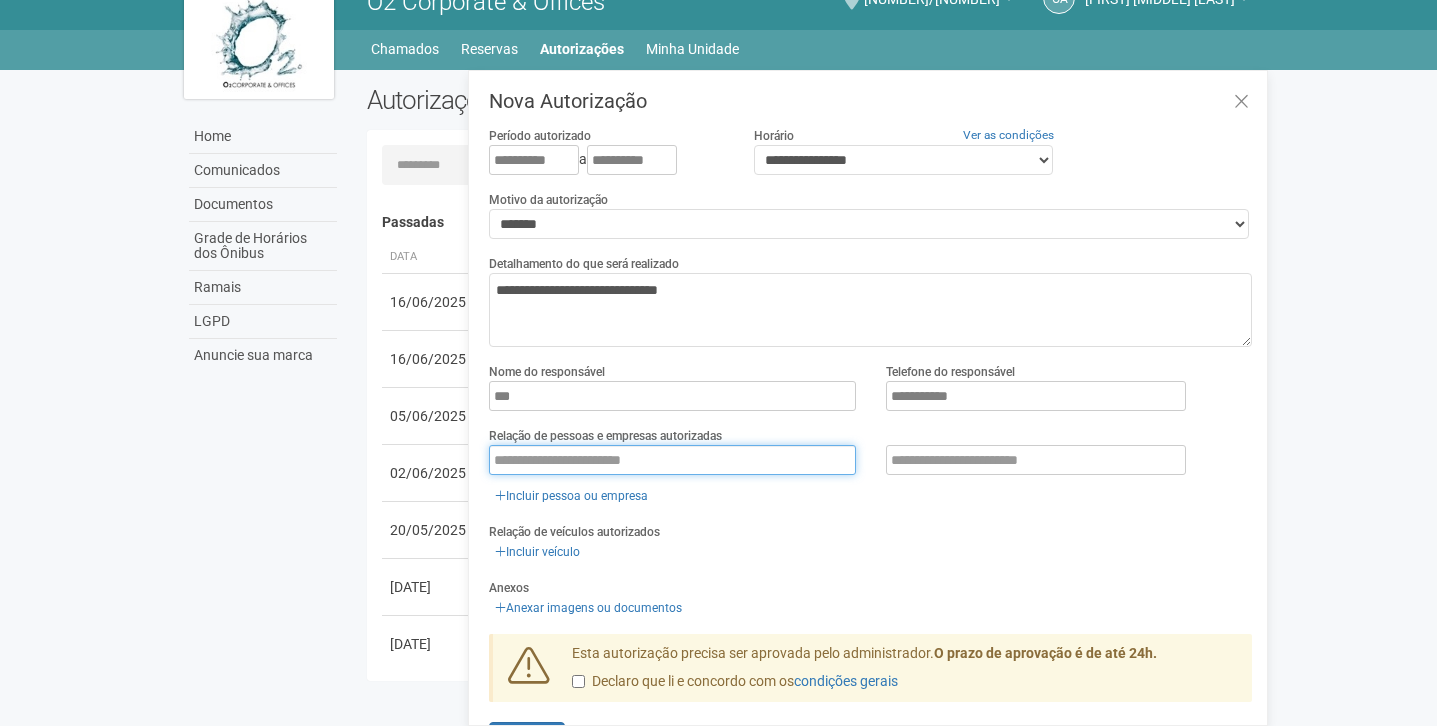 click at bounding box center (672, 460) 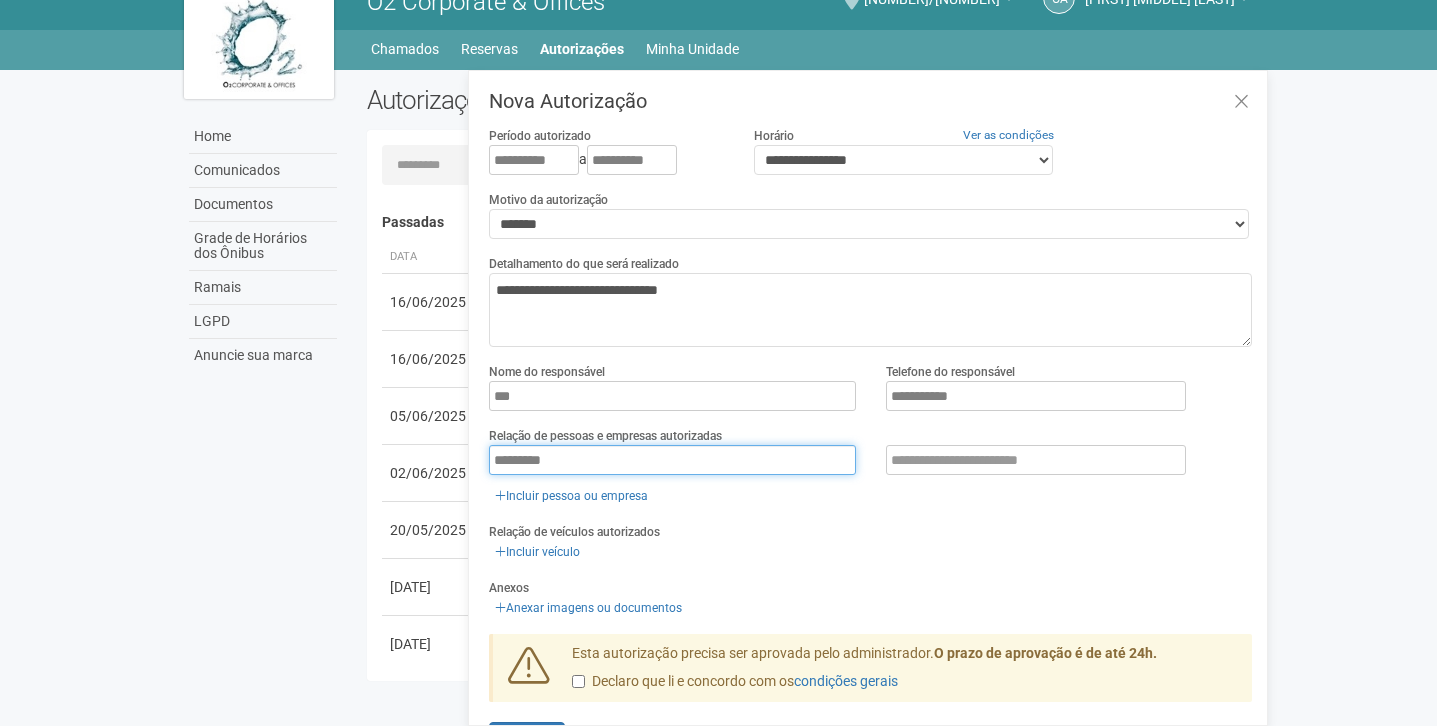 scroll, scrollTop: 60, scrollLeft: 0, axis: vertical 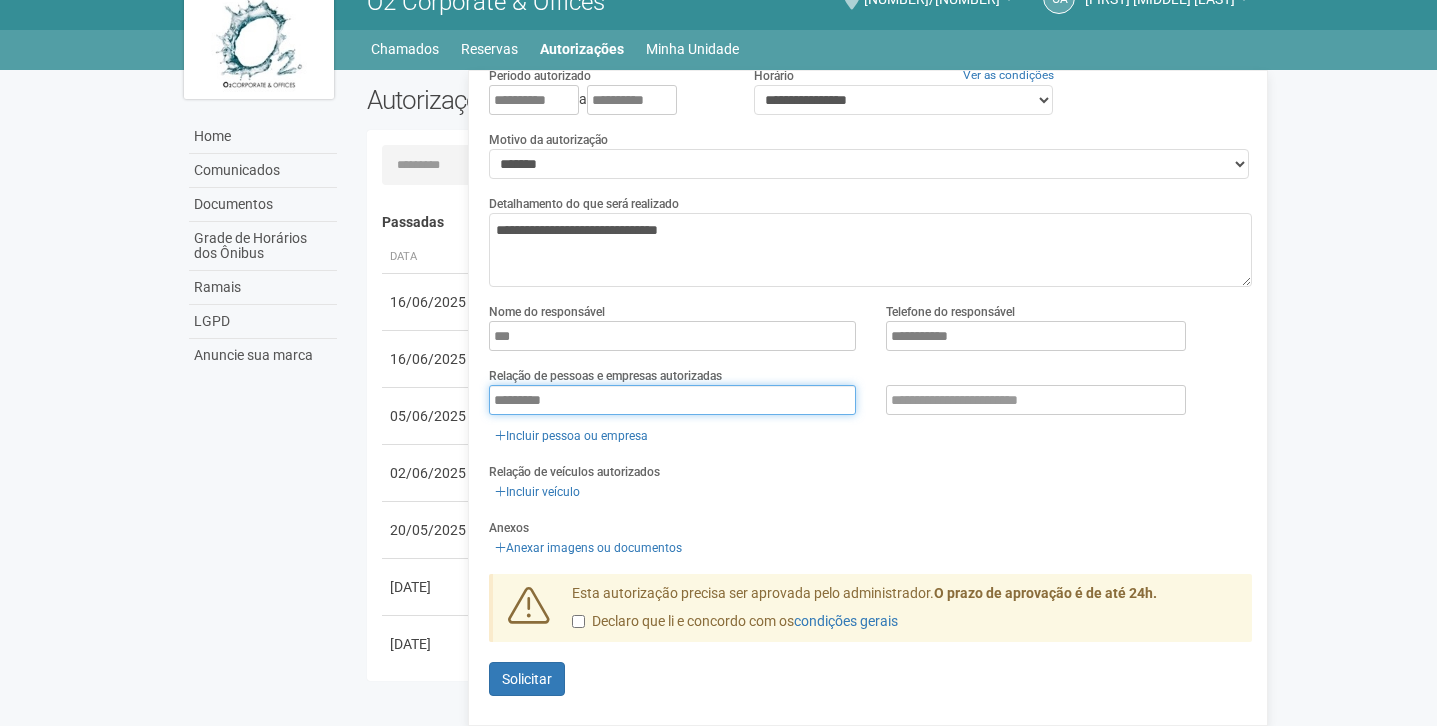 type on "*********" 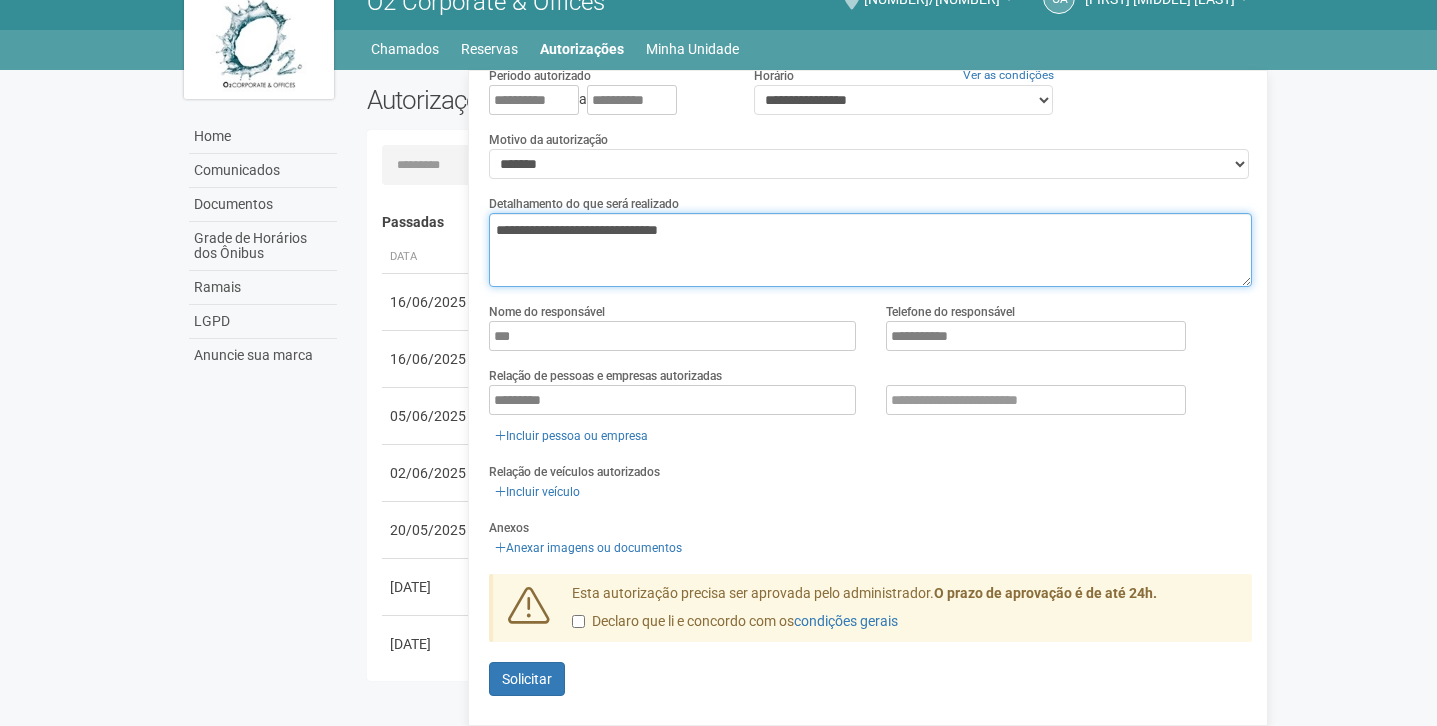 click on "**********" at bounding box center [870, 250] 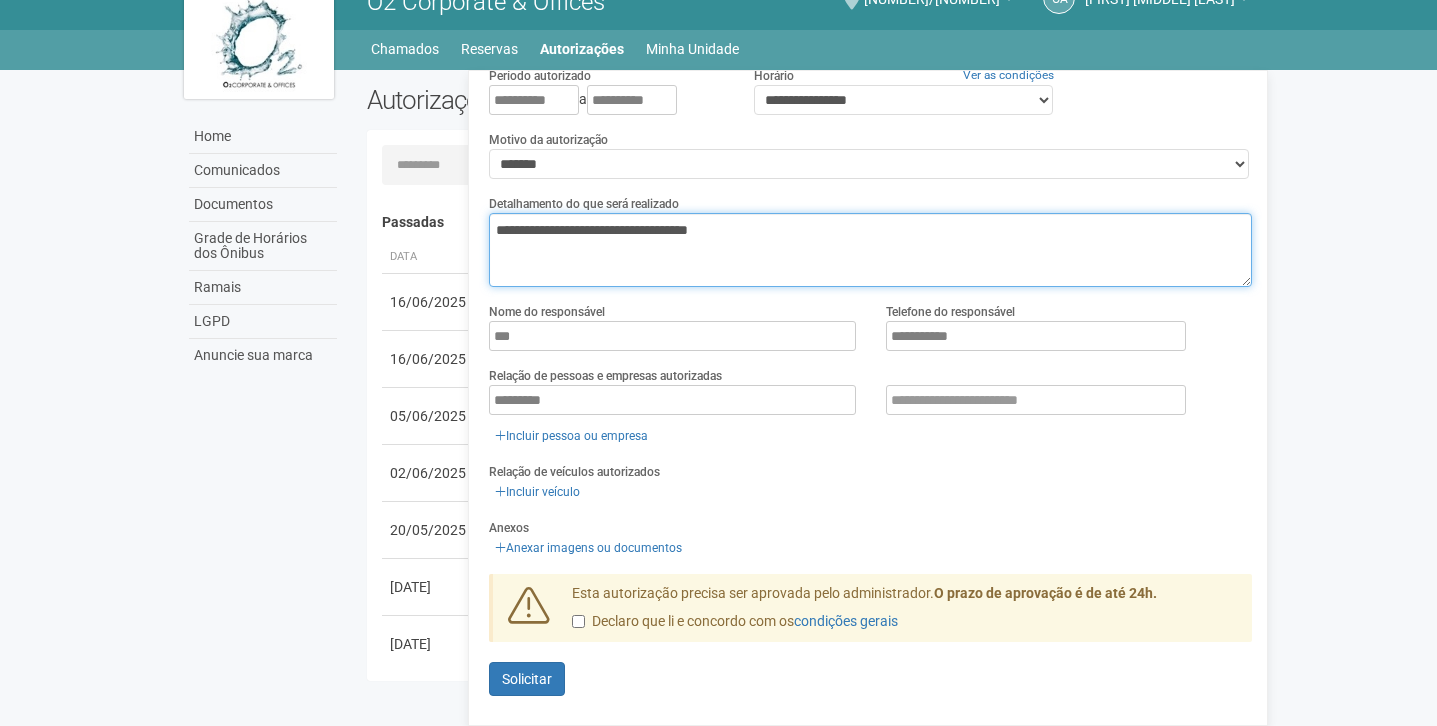 type on "**********" 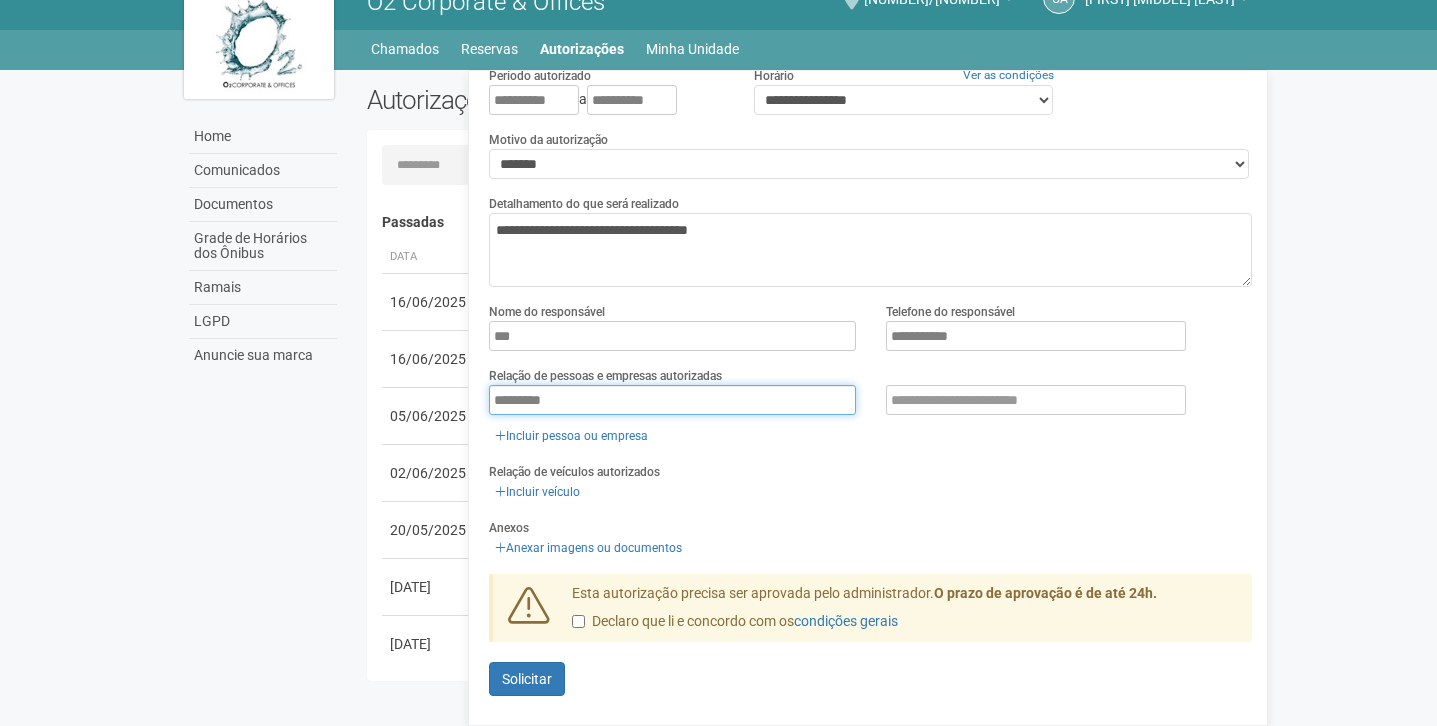 click on "*********" at bounding box center [672, 400] 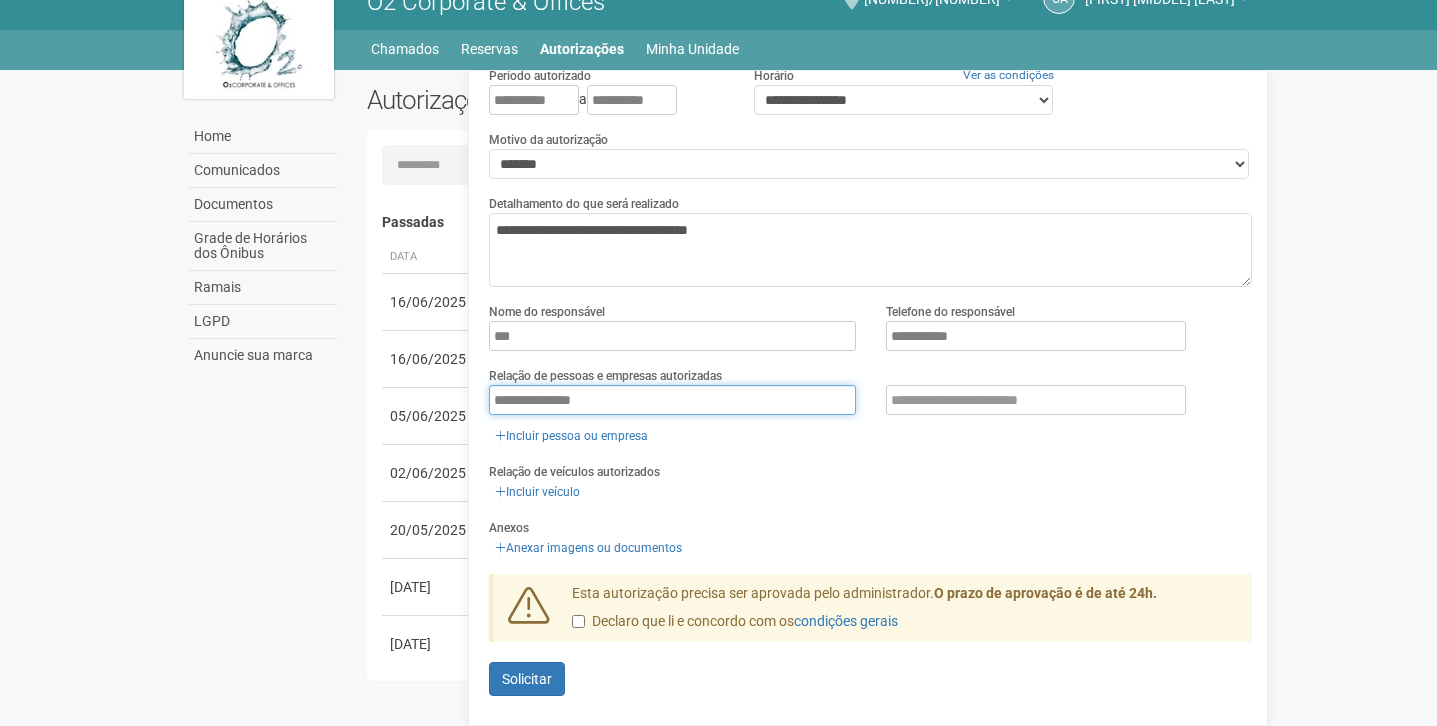 type on "**********" 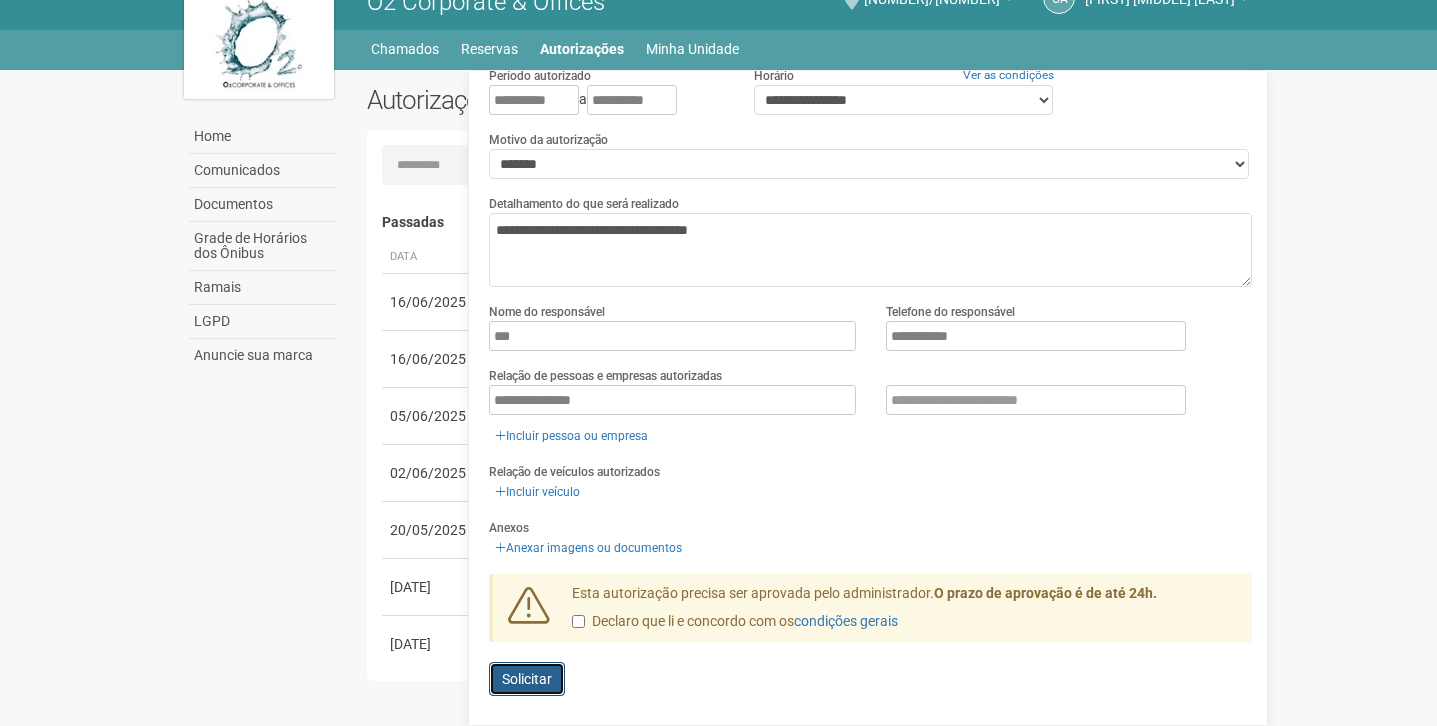 click on "Solicitar" at bounding box center [527, 679] 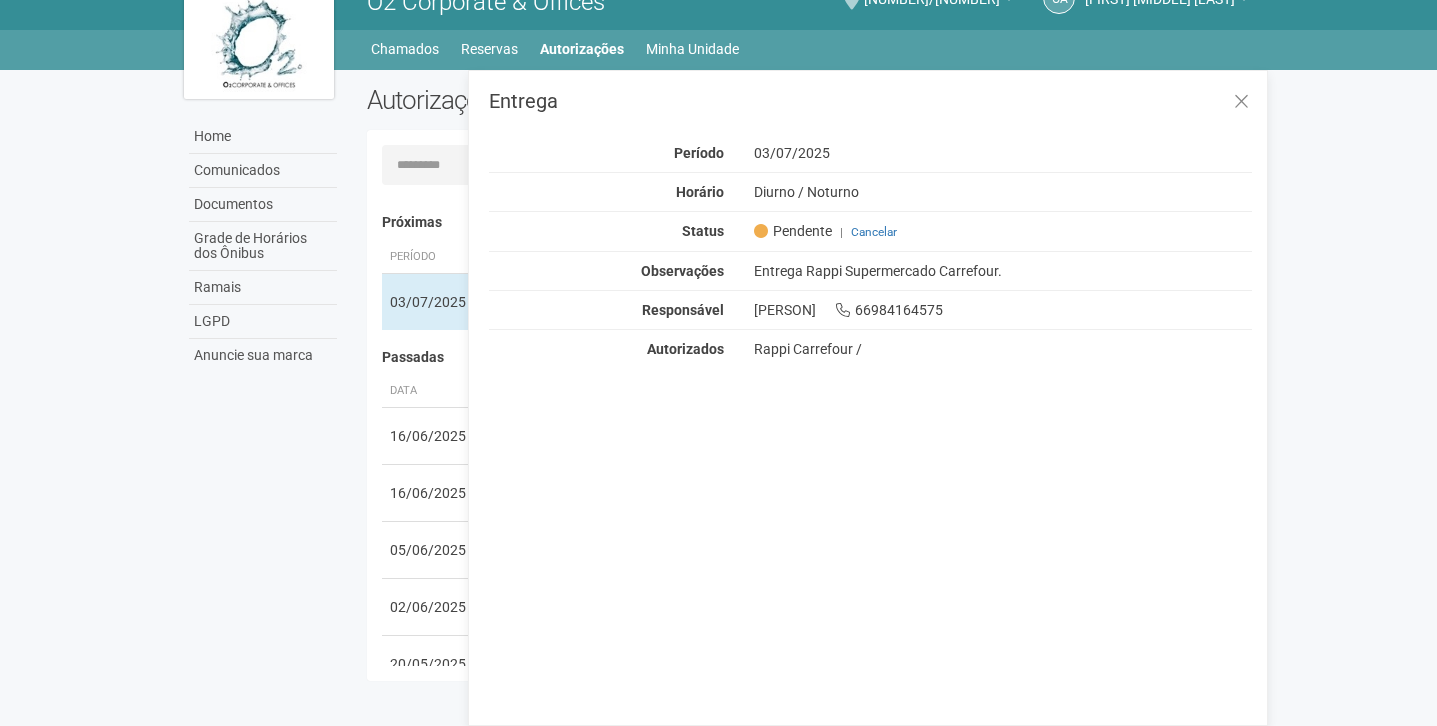 scroll, scrollTop: 0, scrollLeft: 0, axis: both 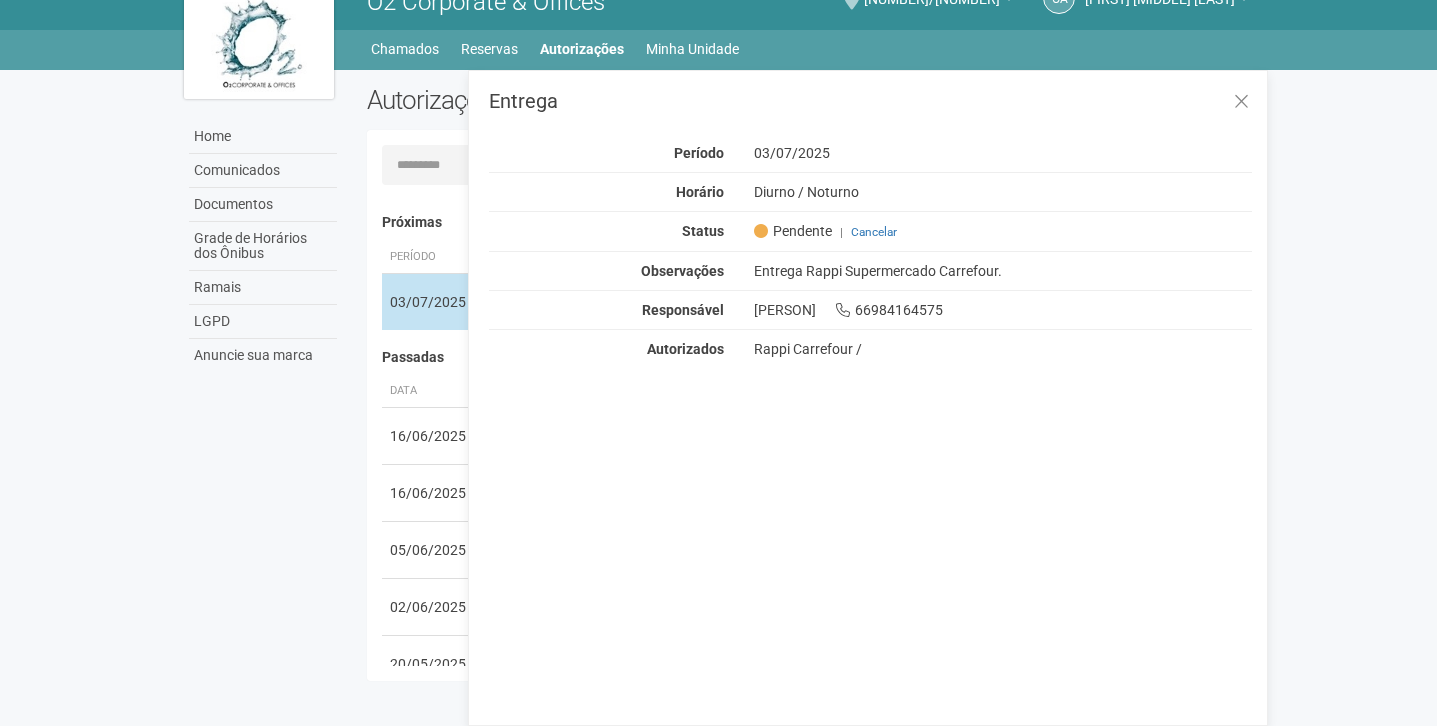 click on "[DATE]
[DATE]" at bounding box center (428, 301) 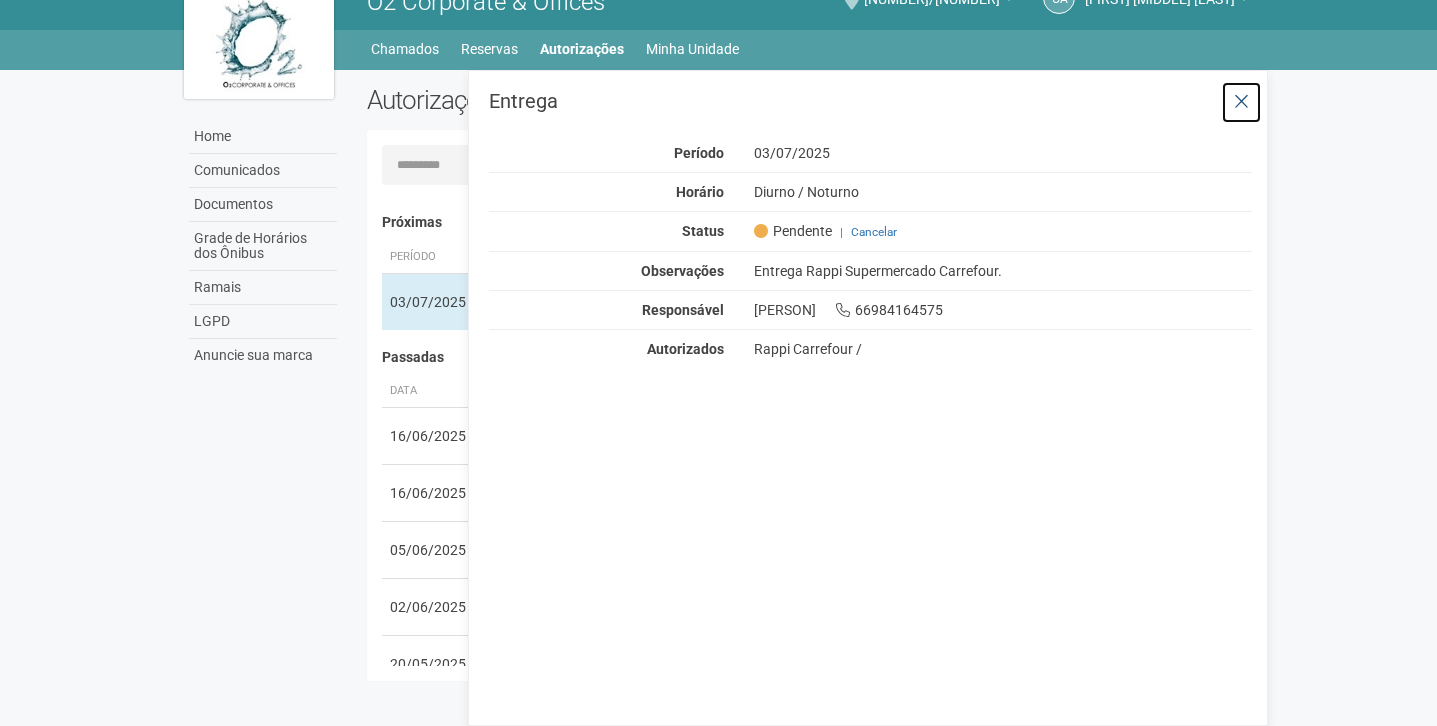 click at bounding box center (1241, 102) 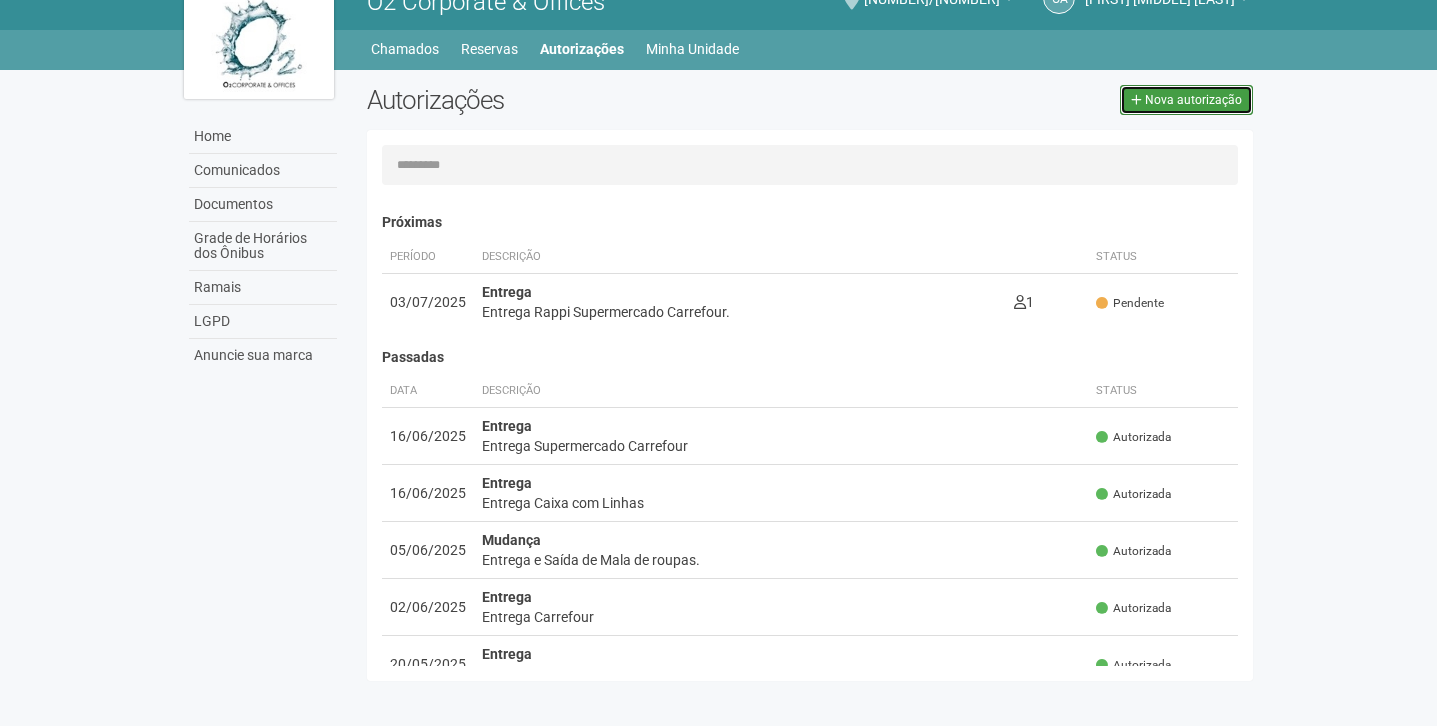 click on "Nova autorização" at bounding box center [1193, 100] 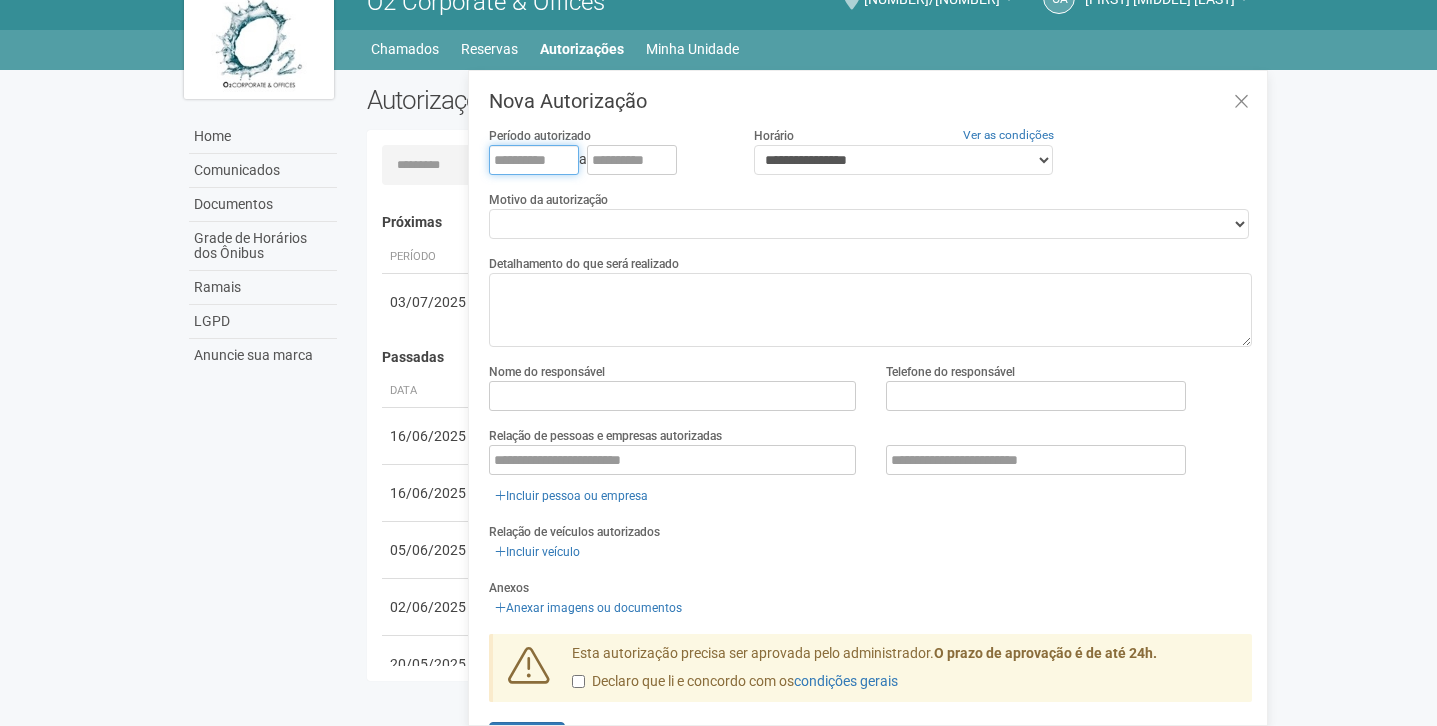 click at bounding box center (534, 160) 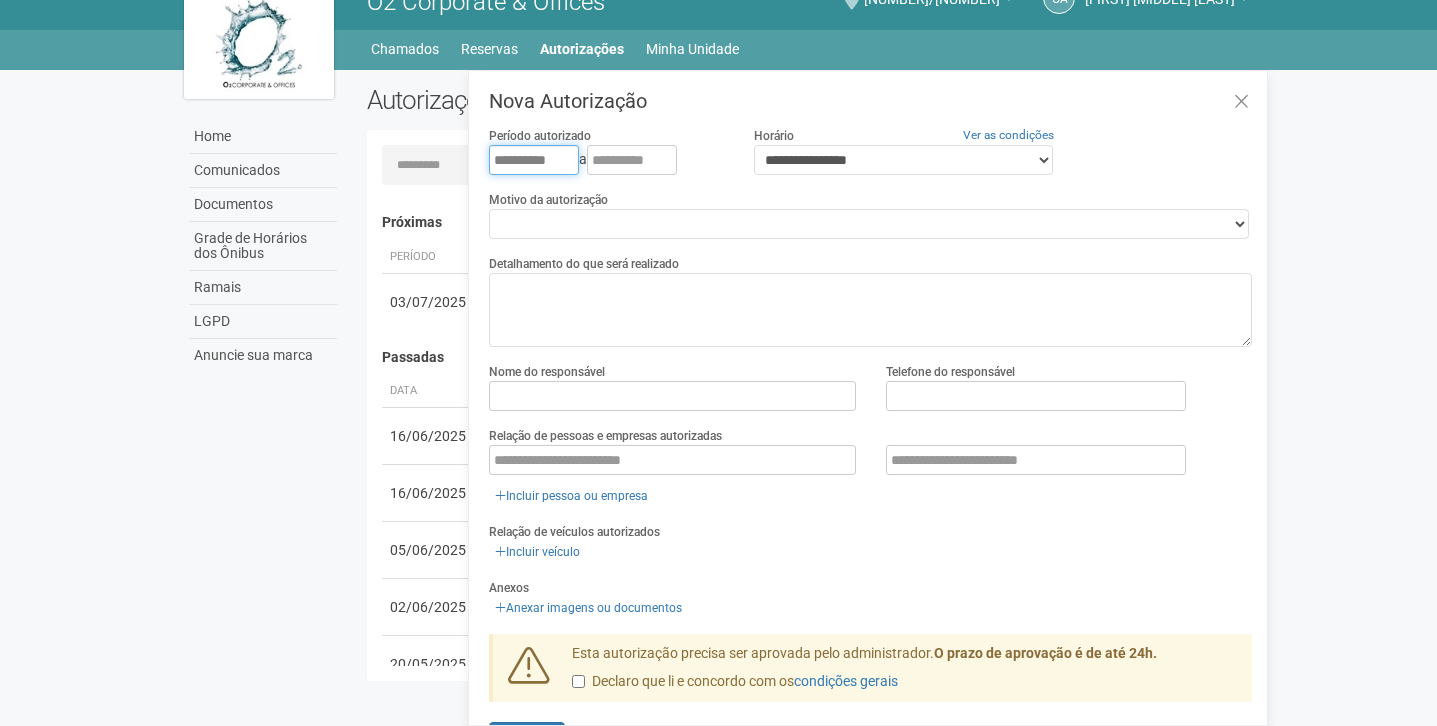 type on "**********" 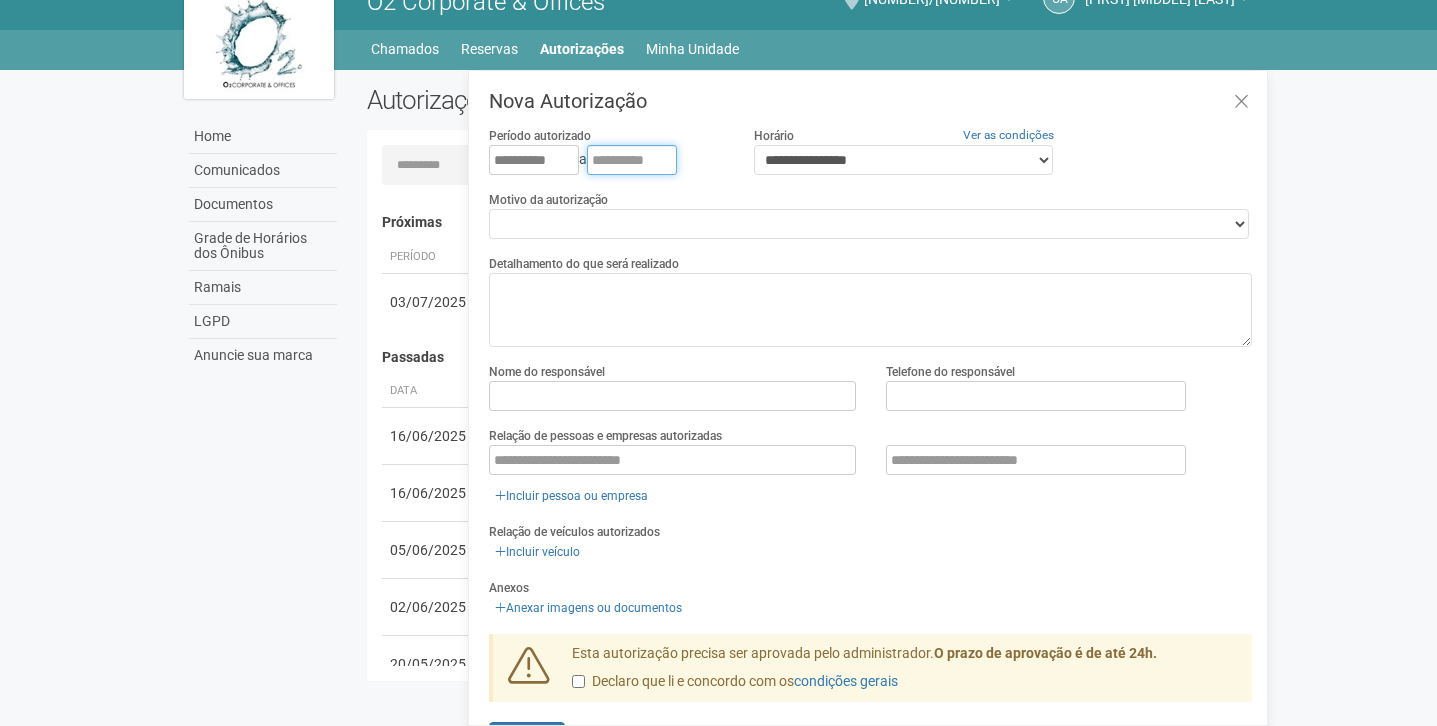 click at bounding box center [632, 160] 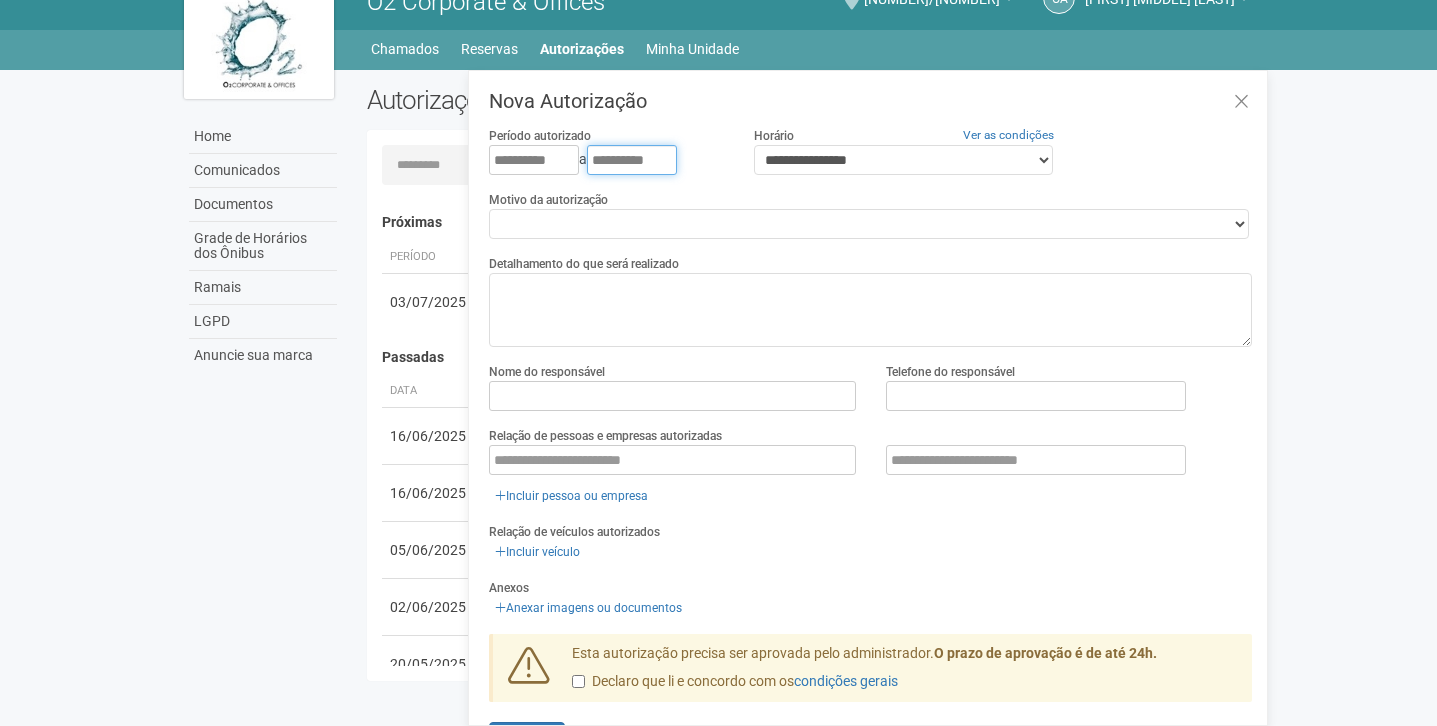 type on "**********" 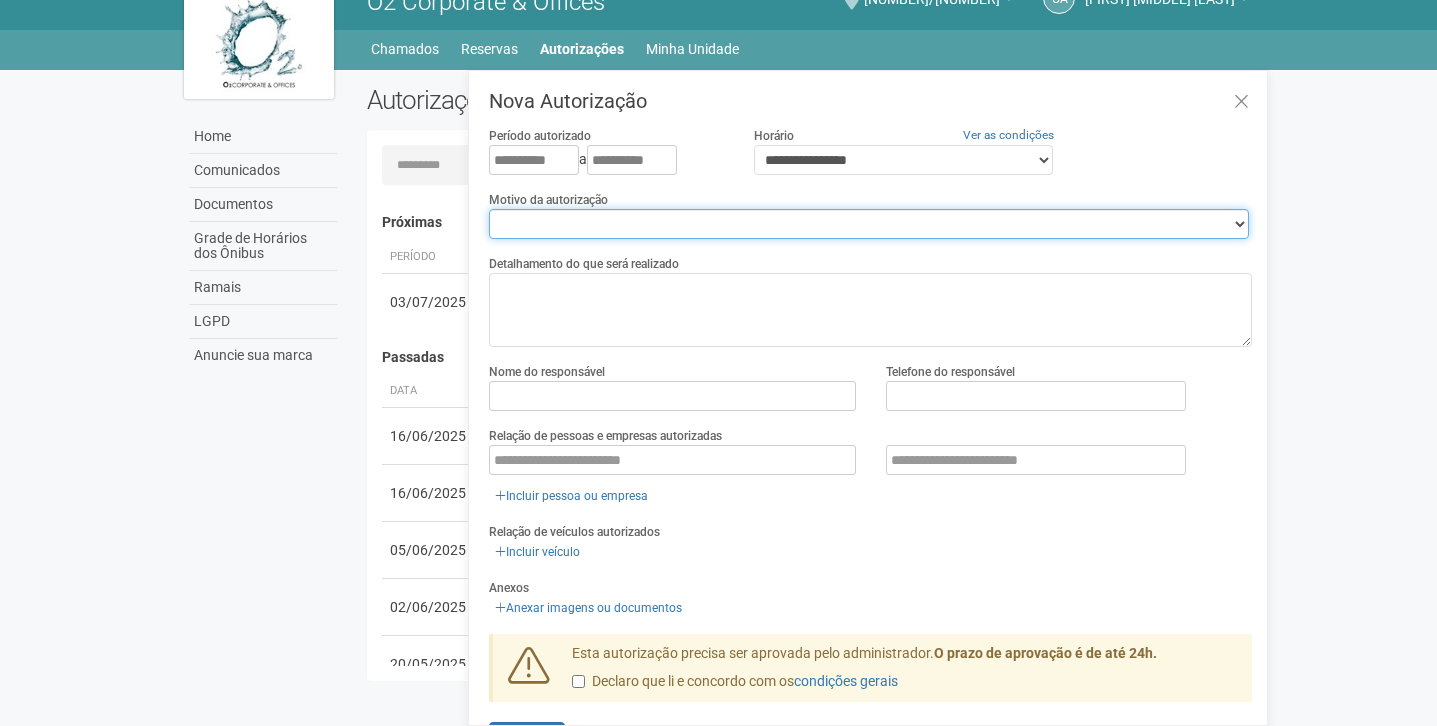 click on "[CREDIT CARD]" at bounding box center (869, 224) 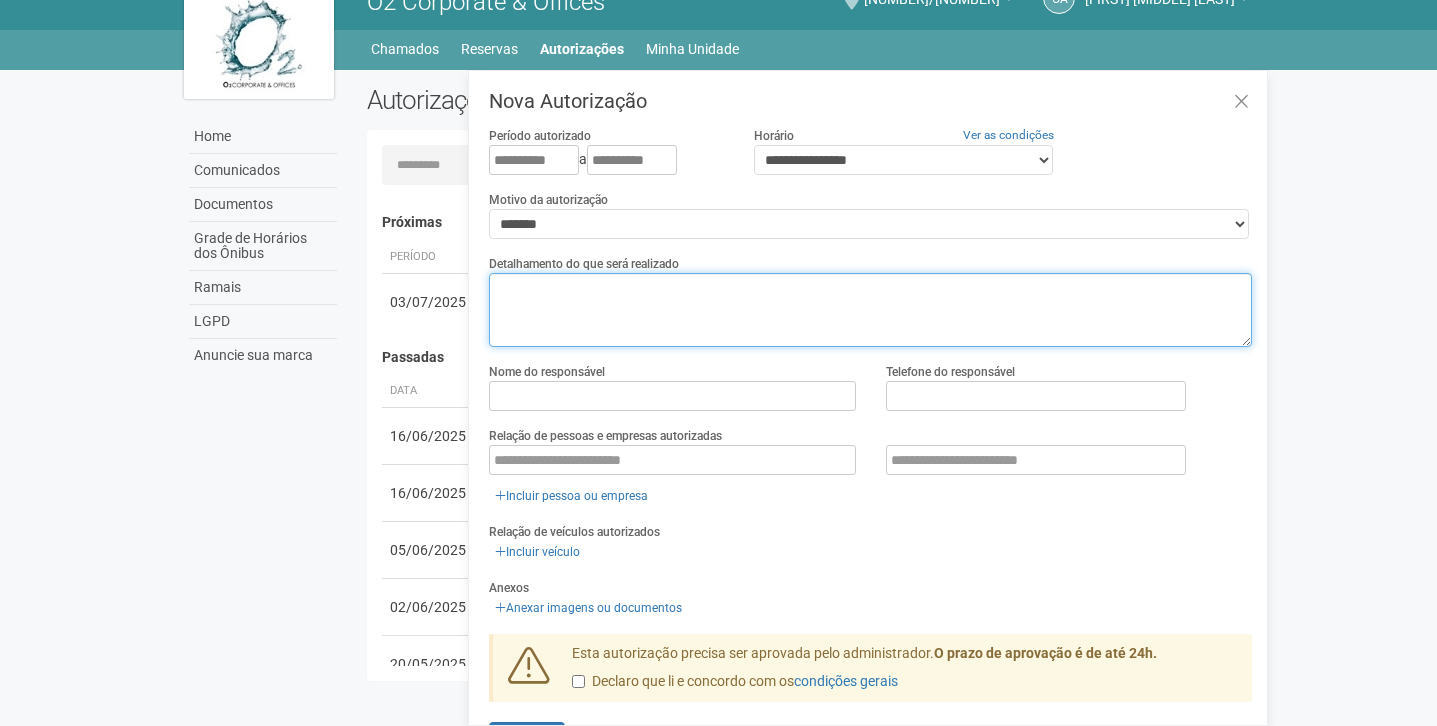click at bounding box center (870, 310) 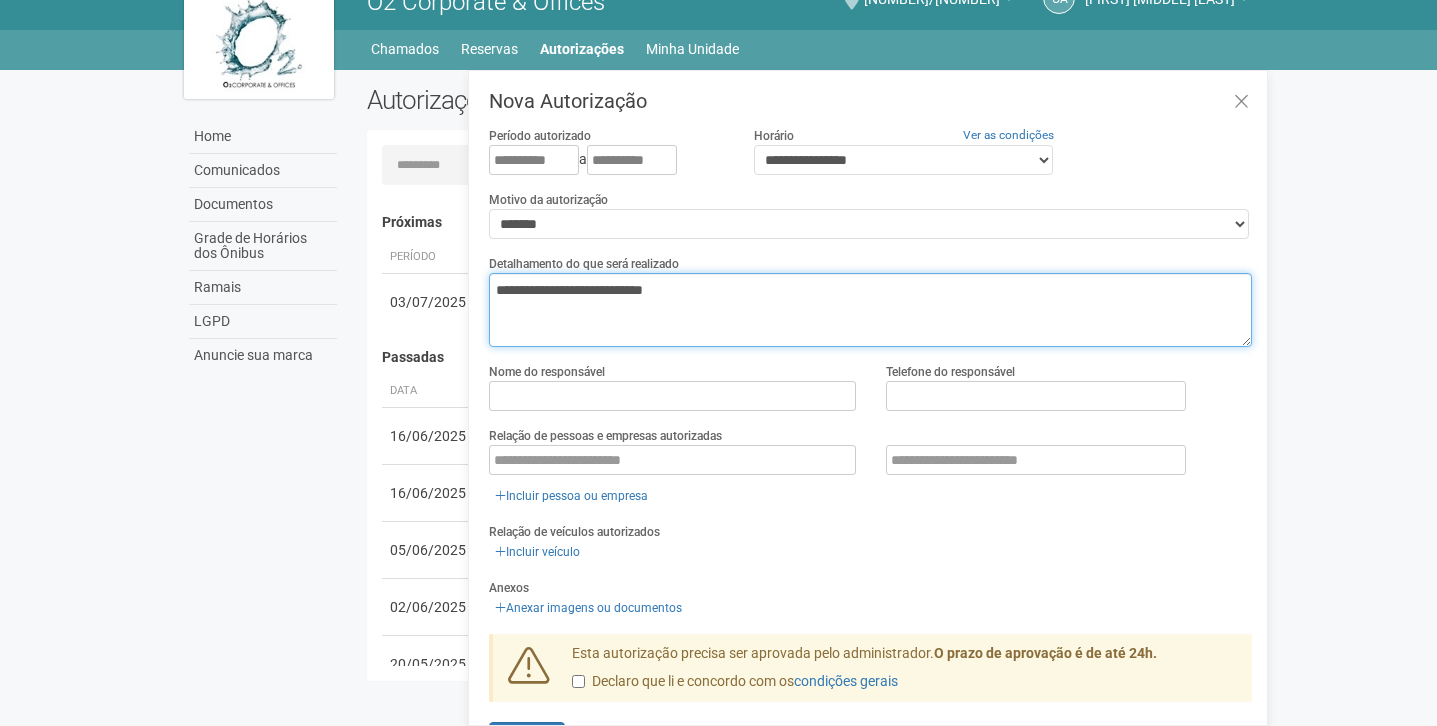 click on "**********" at bounding box center [870, 310] 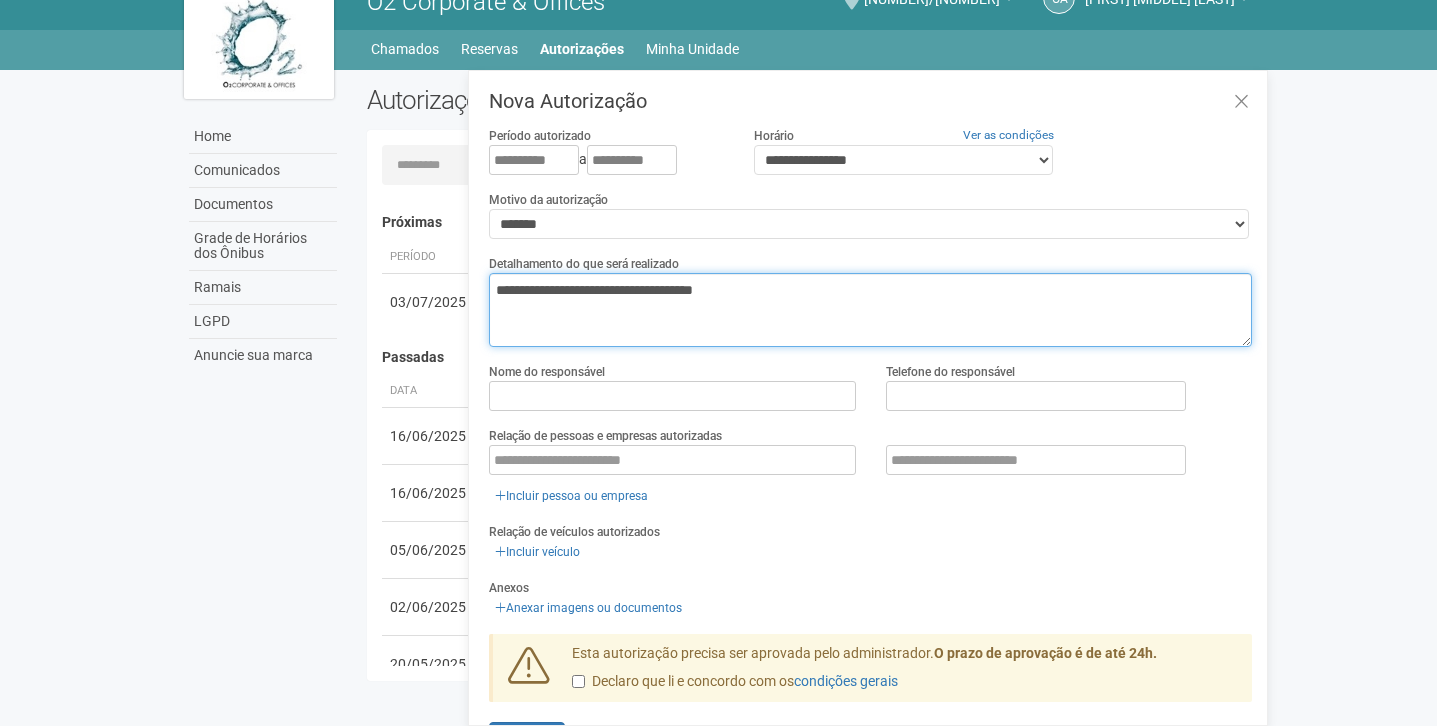 click on "**********" at bounding box center (870, 310) 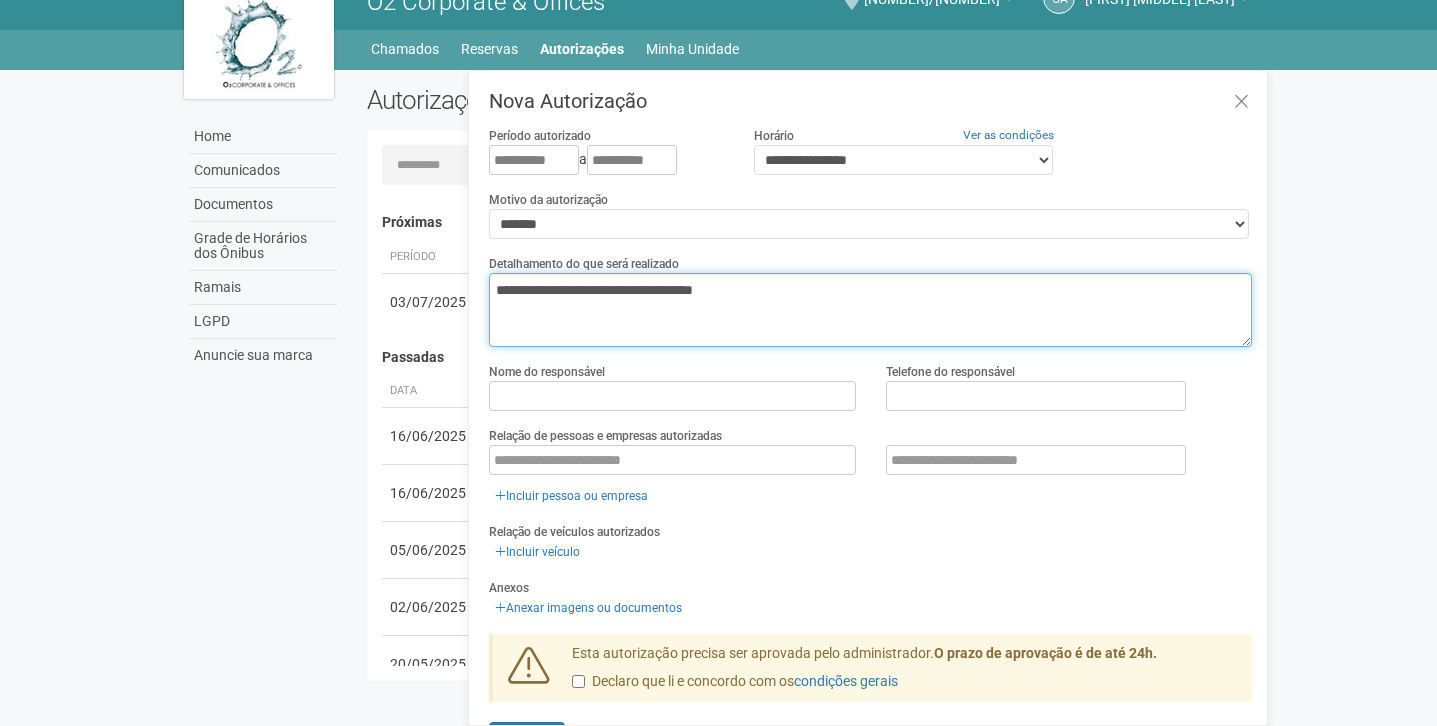 paste on "*****" 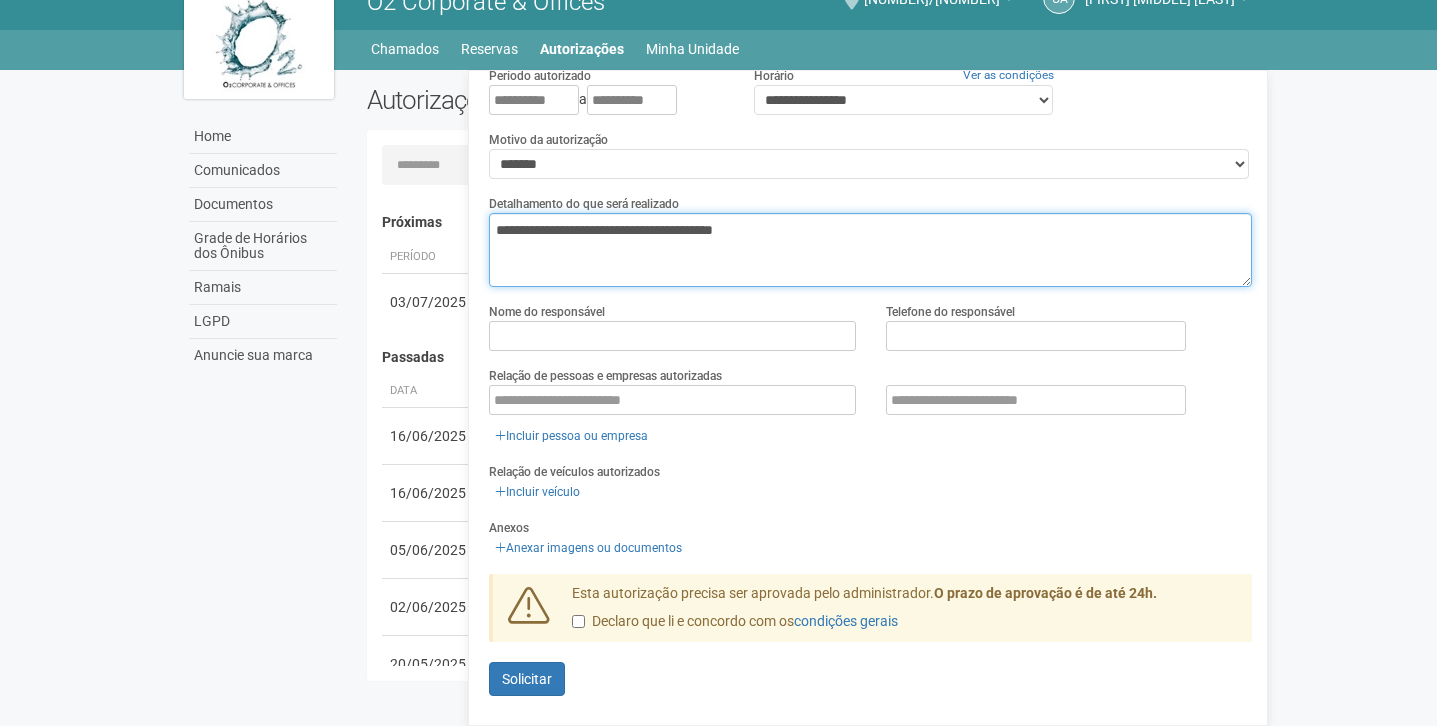 scroll, scrollTop: 60, scrollLeft: 0, axis: vertical 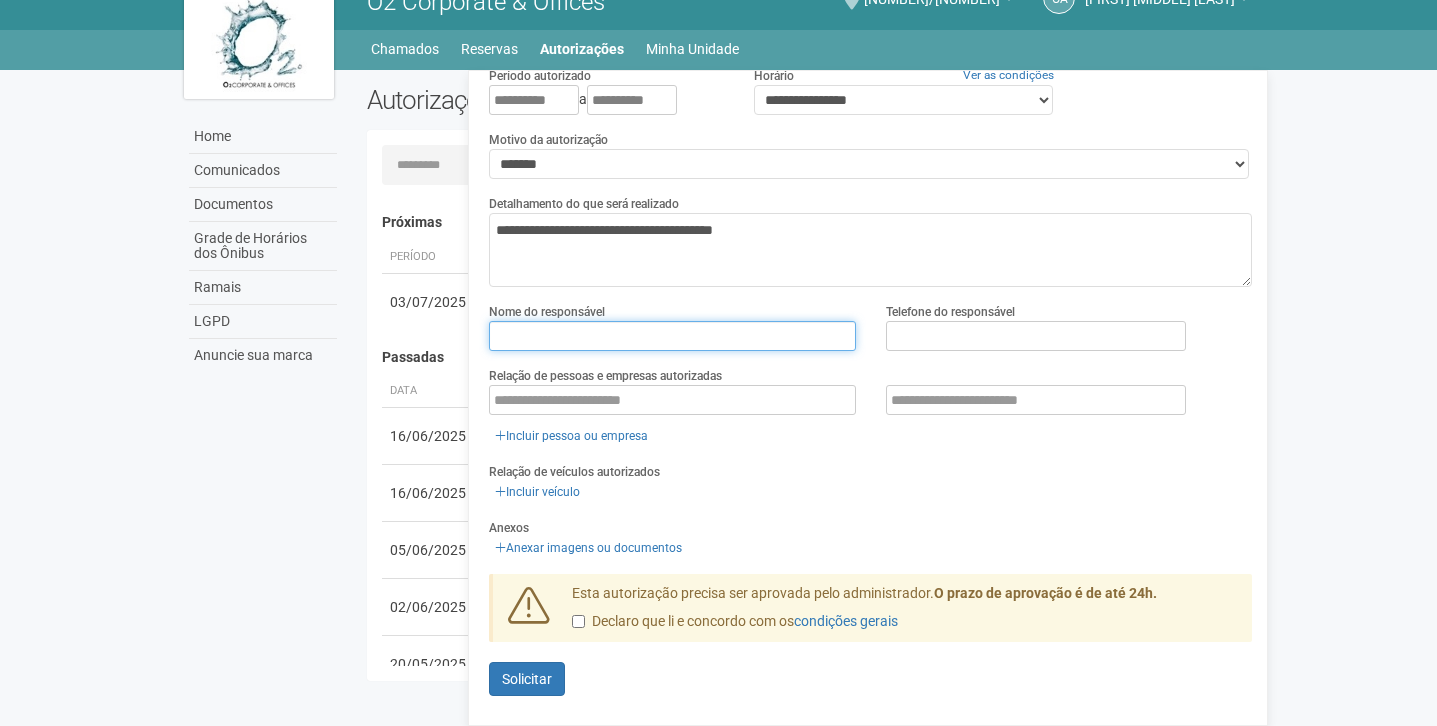 click at bounding box center (672, 336) 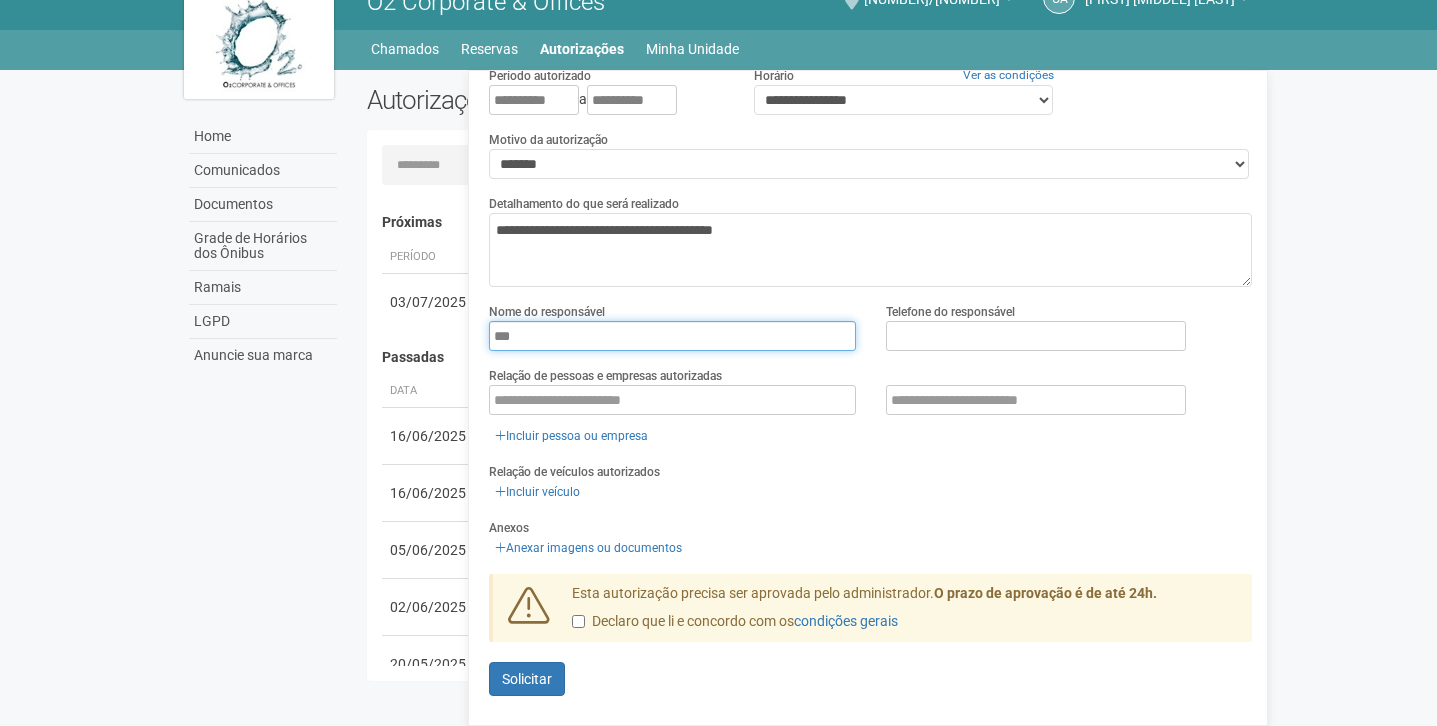 type on "***" 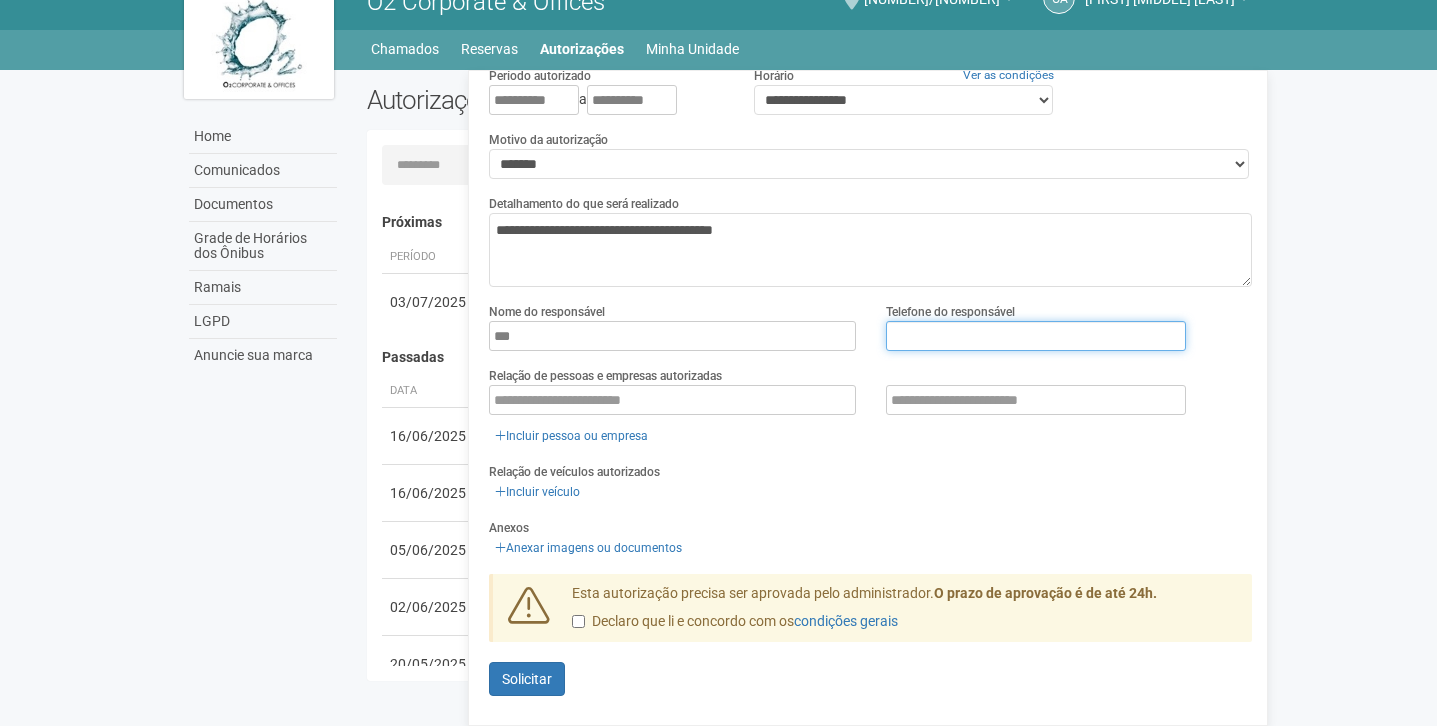 click at bounding box center (1036, 336) 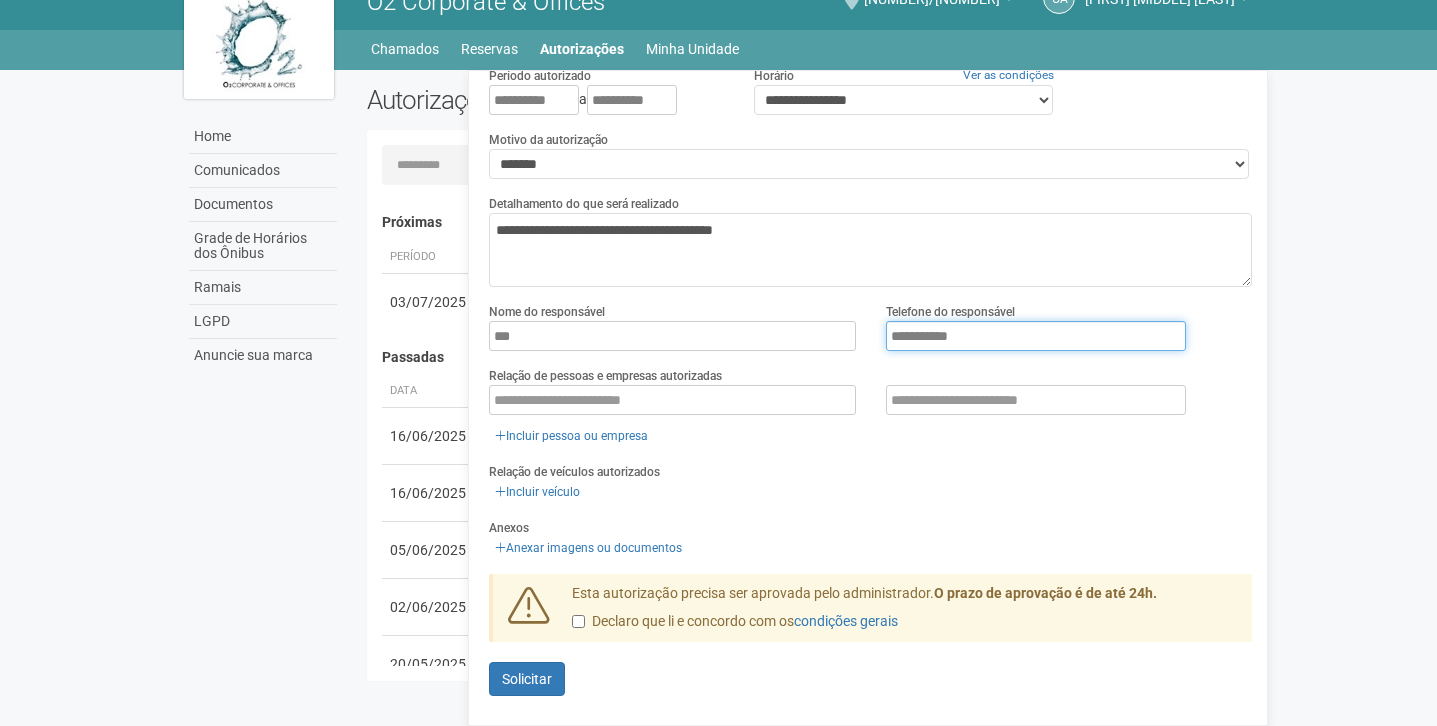 type on "**********" 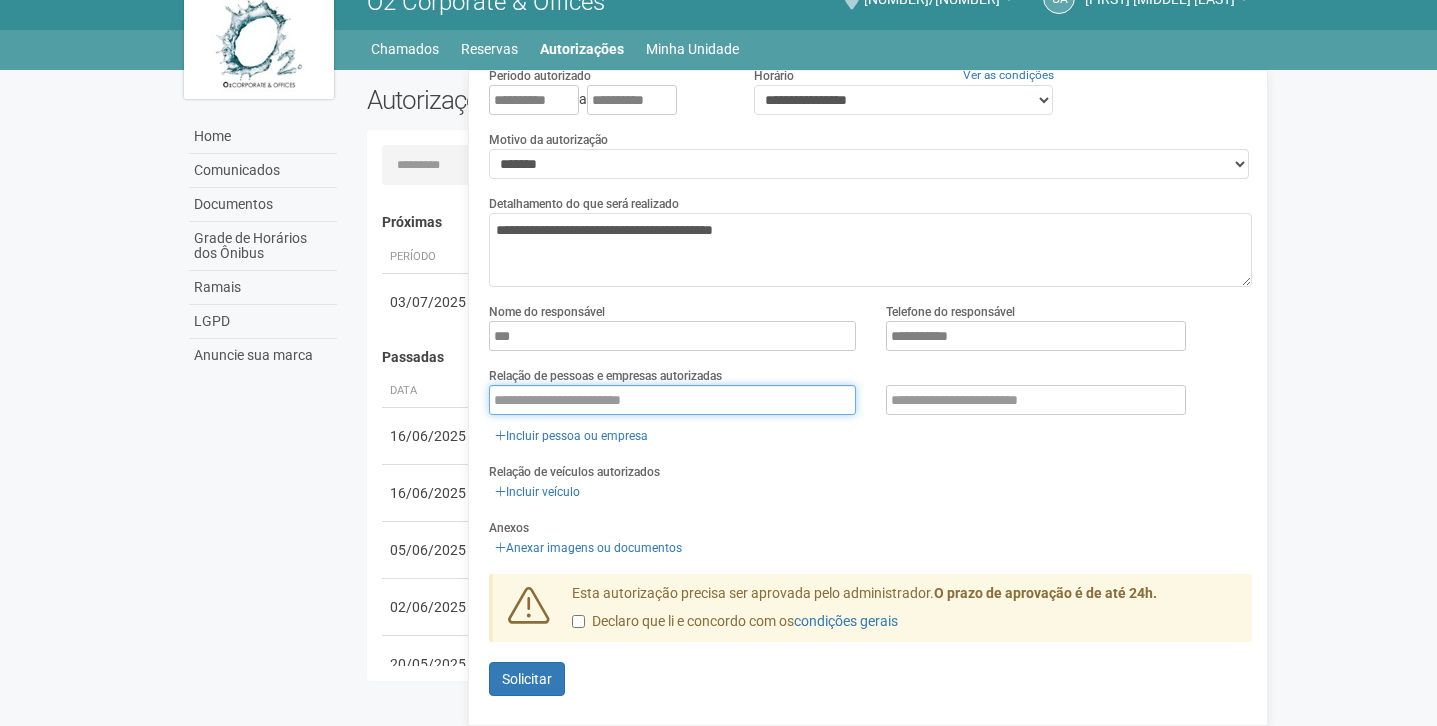 click at bounding box center (672, 400) 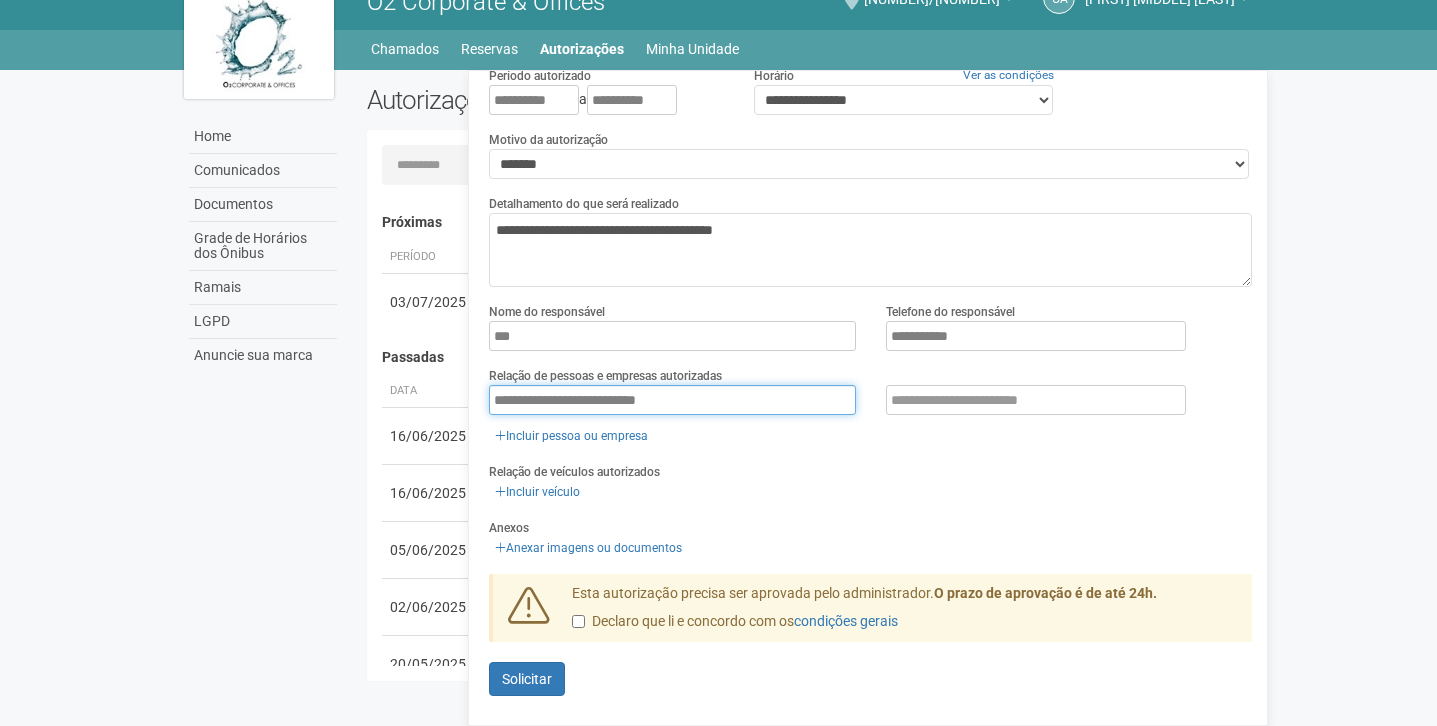 type on "**********" 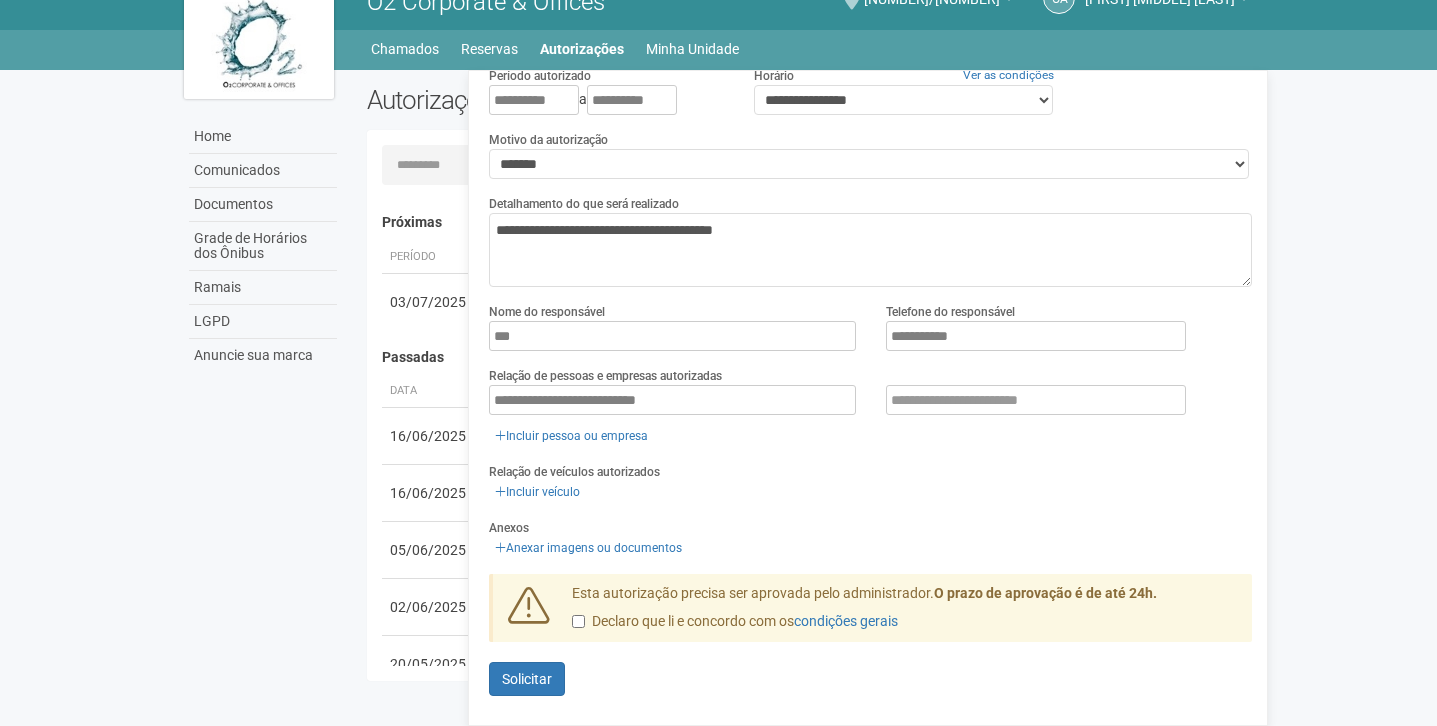 click on "Esta autorização precisa ser aprovada pelo administrador.
O prazo de aprovação é de até 24h.
Declaro que li e concordo com os
condições gerais" at bounding box center [905, 613] 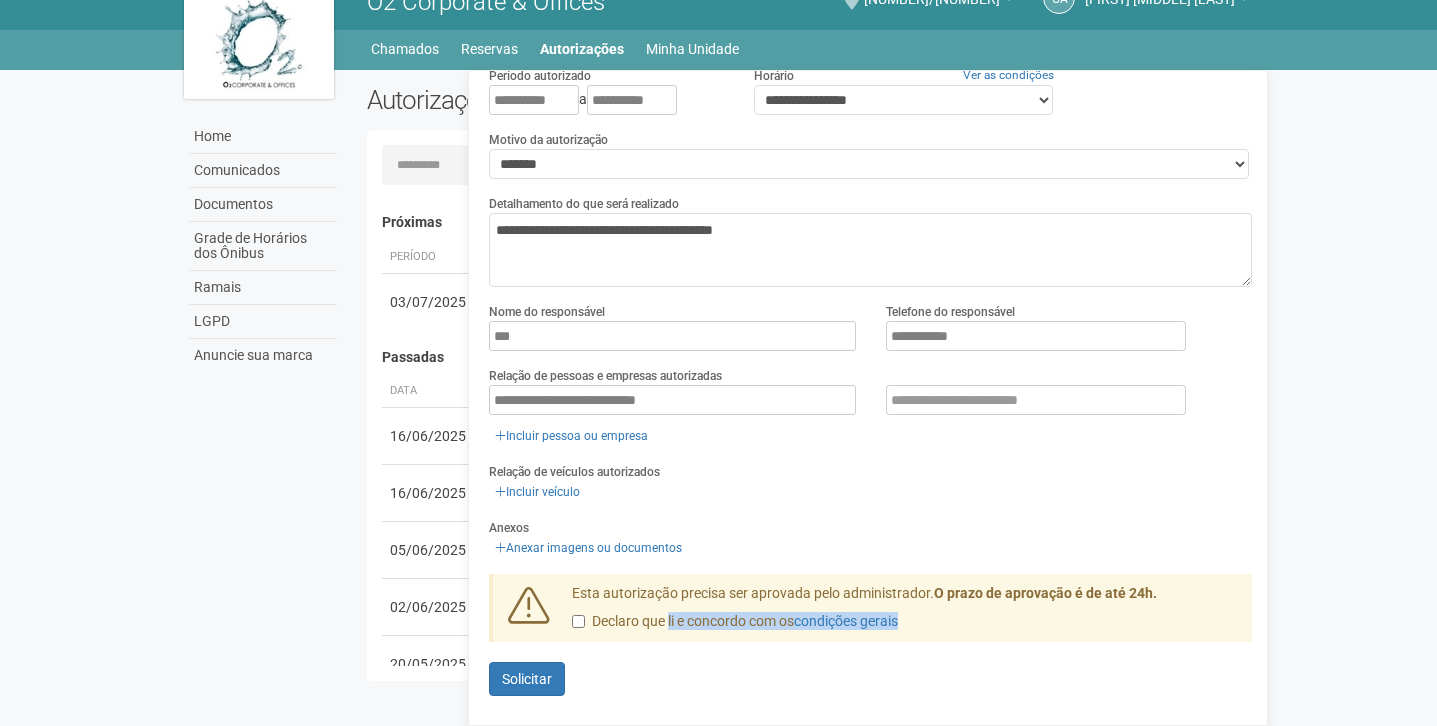 click on "Declaro que li e concordo com os
condições gerais" at bounding box center [735, 622] 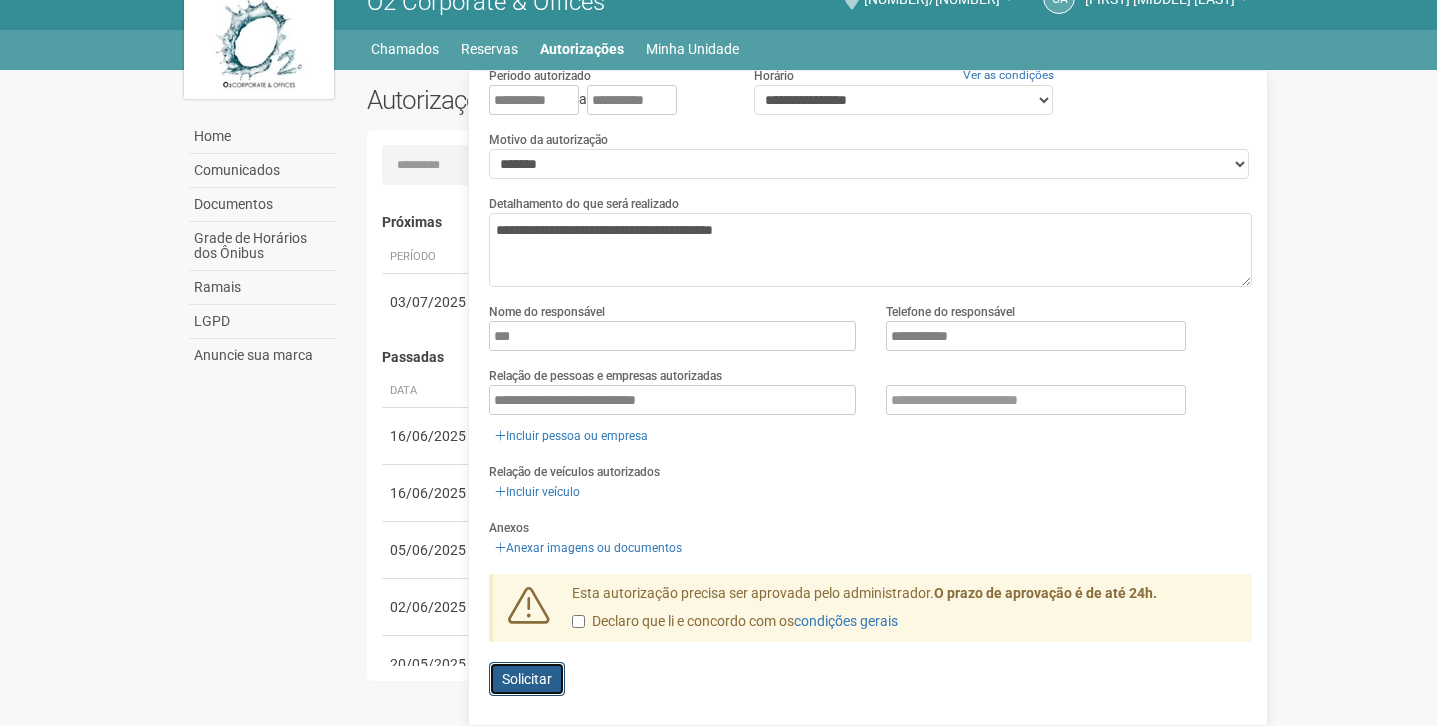 click on "Enviando...
Solicitar" at bounding box center (527, 679) 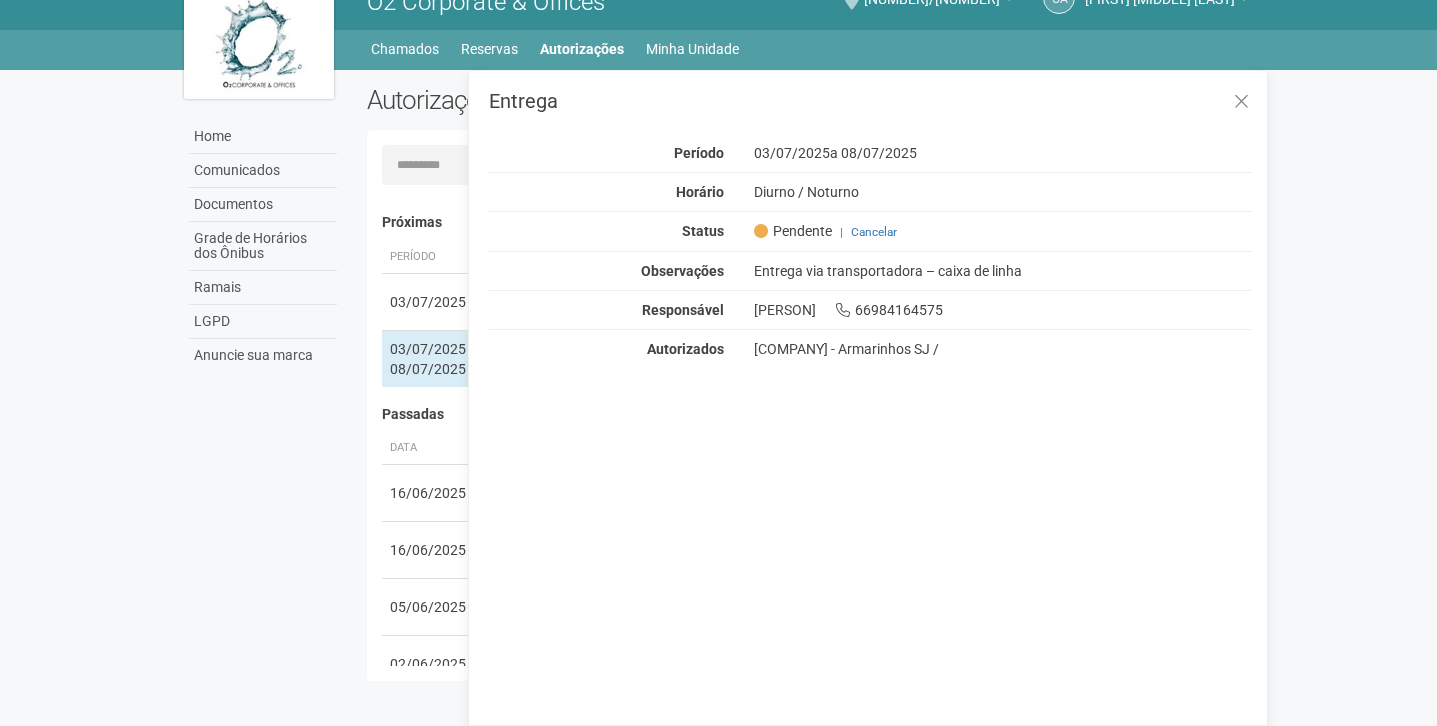 scroll, scrollTop: 0, scrollLeft: 0, axis: both 